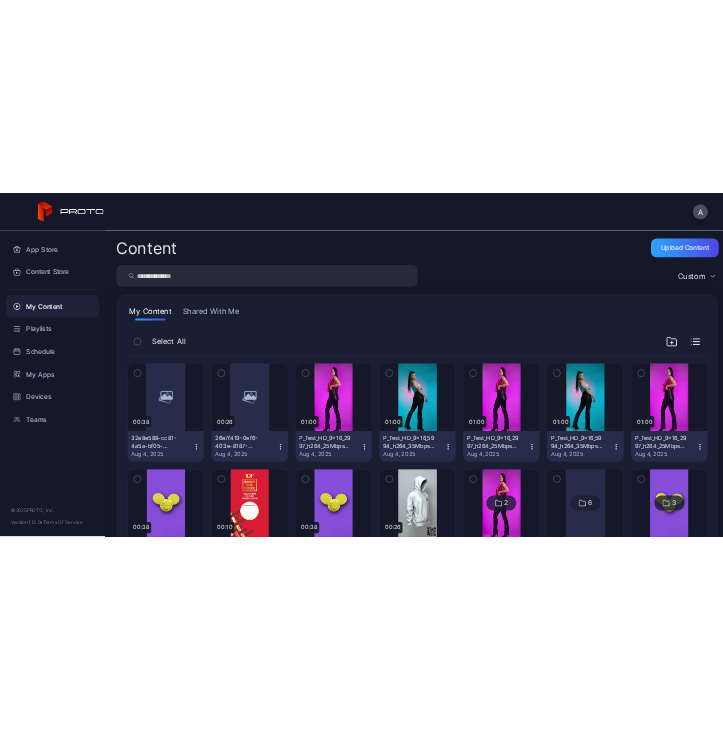 scroll, scrollTop: 0, scrollLeft: 0, axis: both 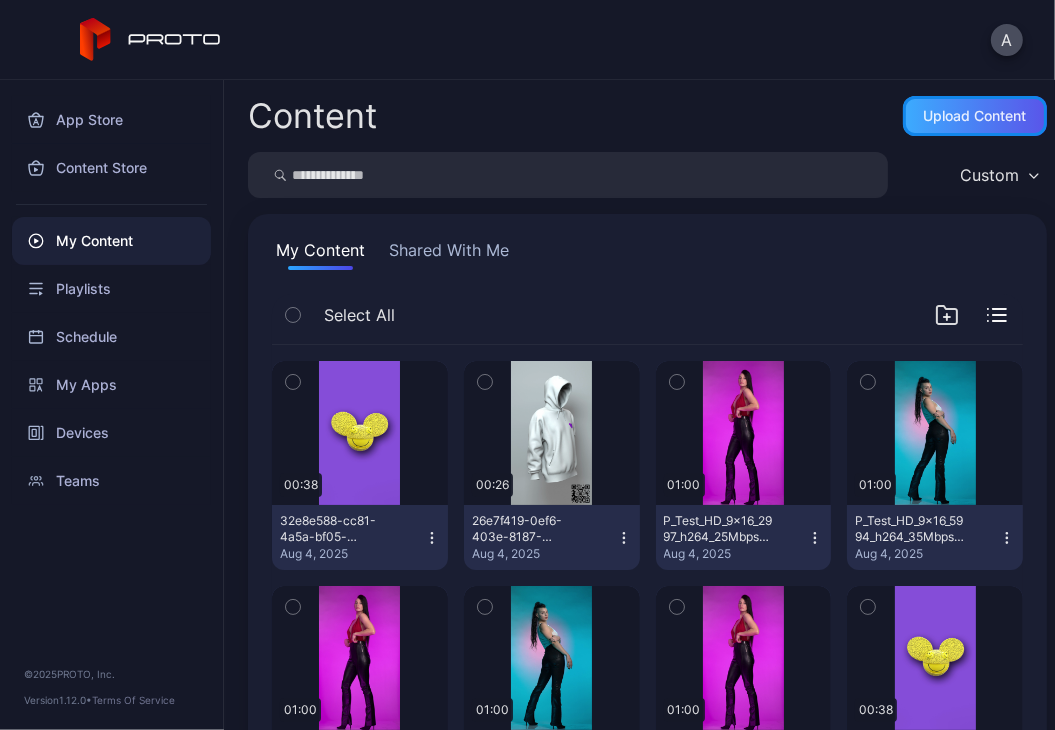 click on "Upload Content" at bounding box center (975, 116) 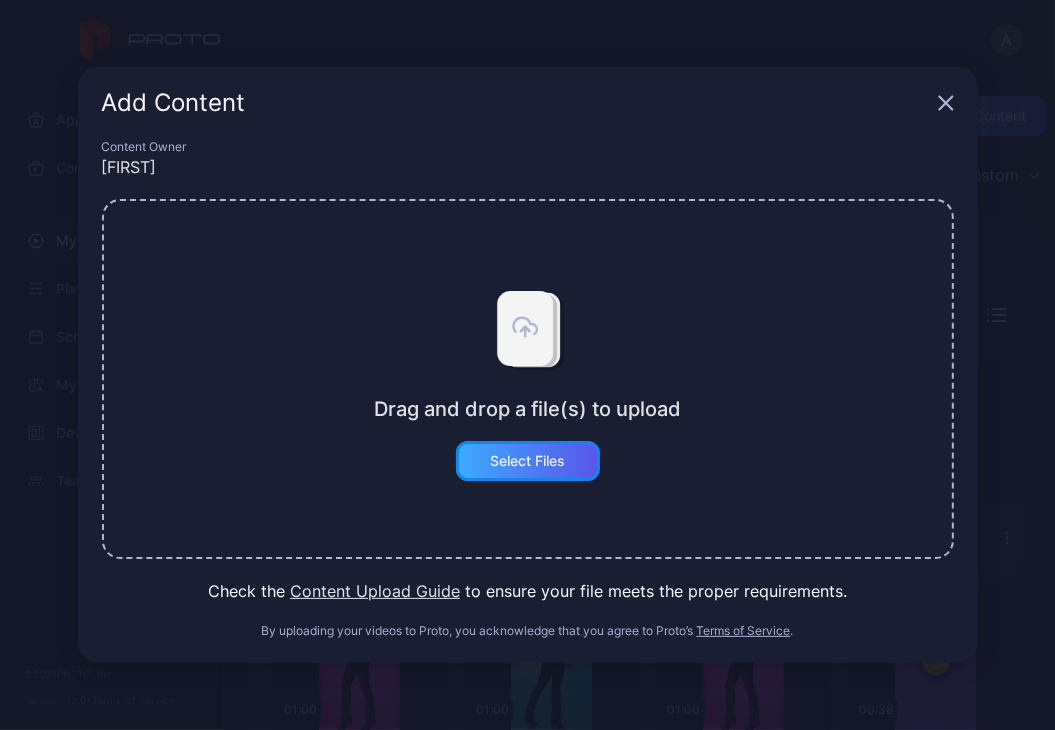 click on "Select Files" at bounding box center [527, 461] 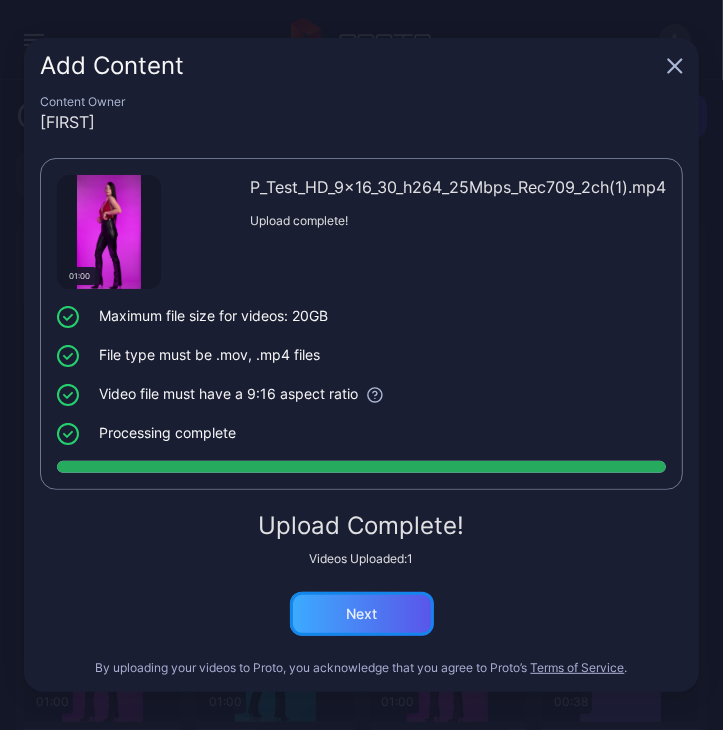 click on "Next" at bounding box center [362, 614] 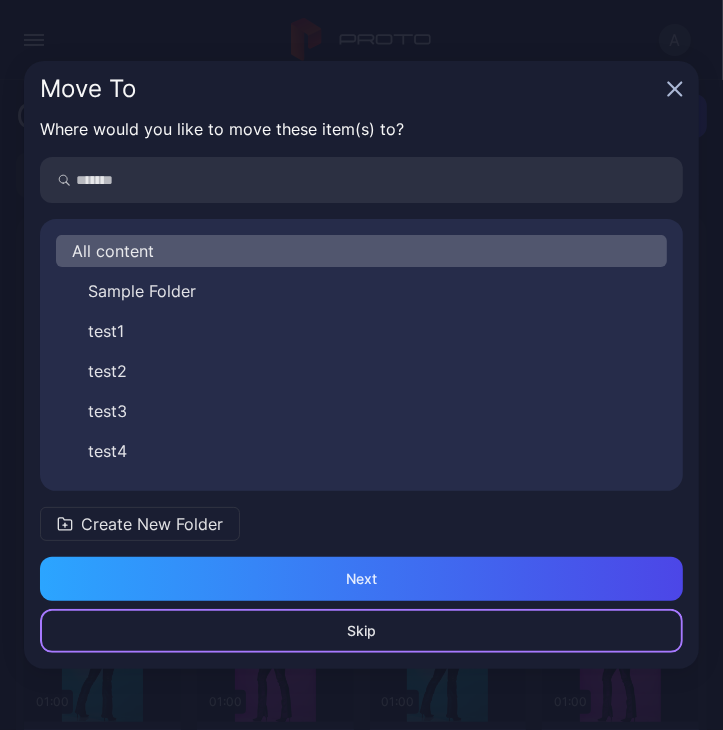 click on "Skip" at bounding box center (361, 631) 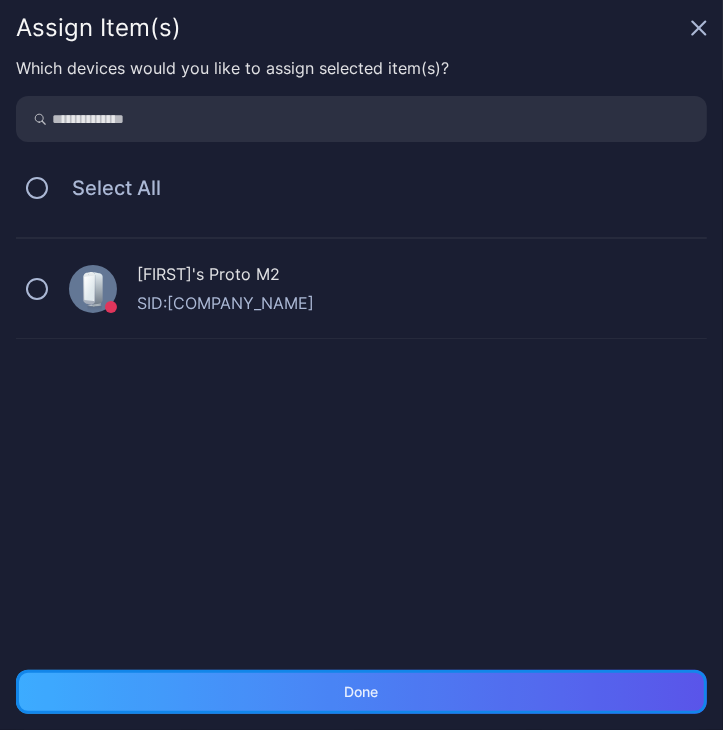 click on "Done" at bounding box center [361, 692] 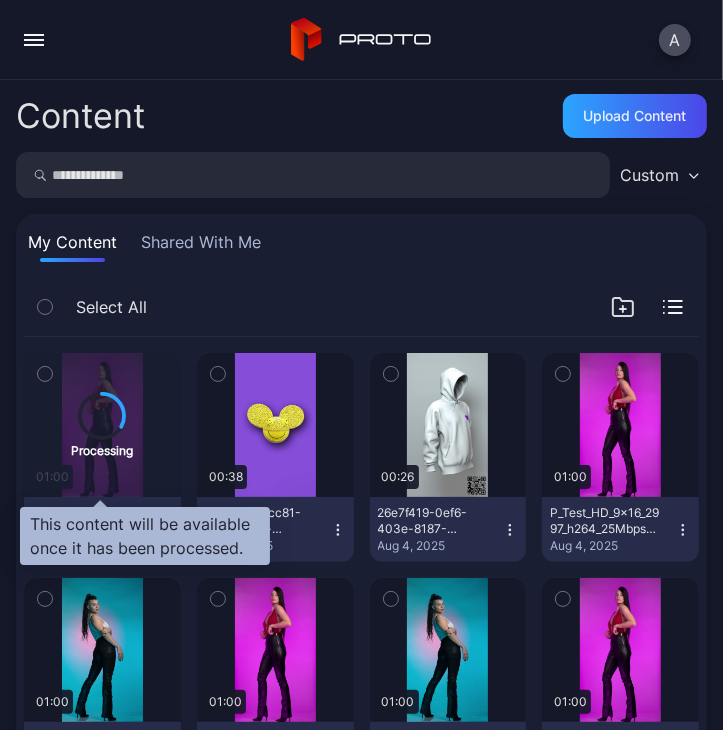 click on "Processing" at bounding box center (102, 425) 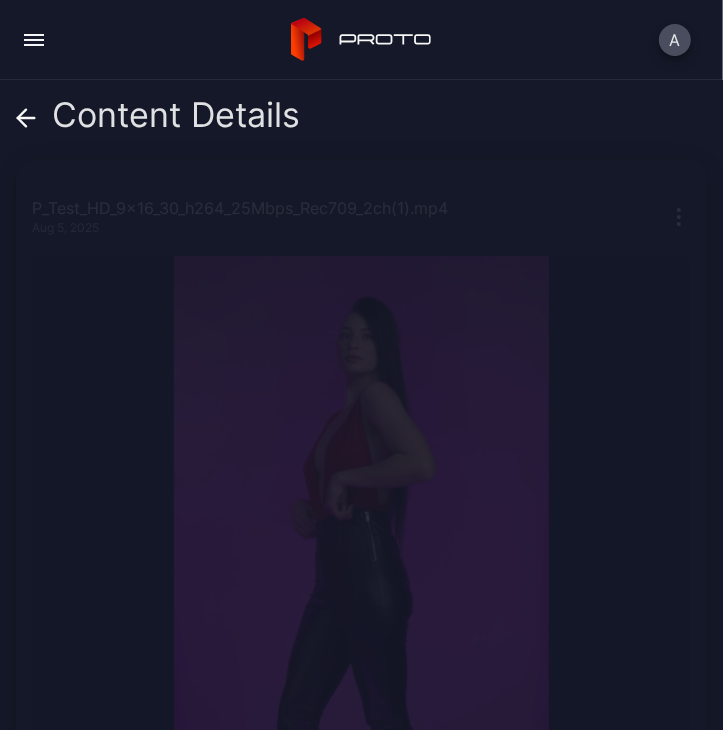 click 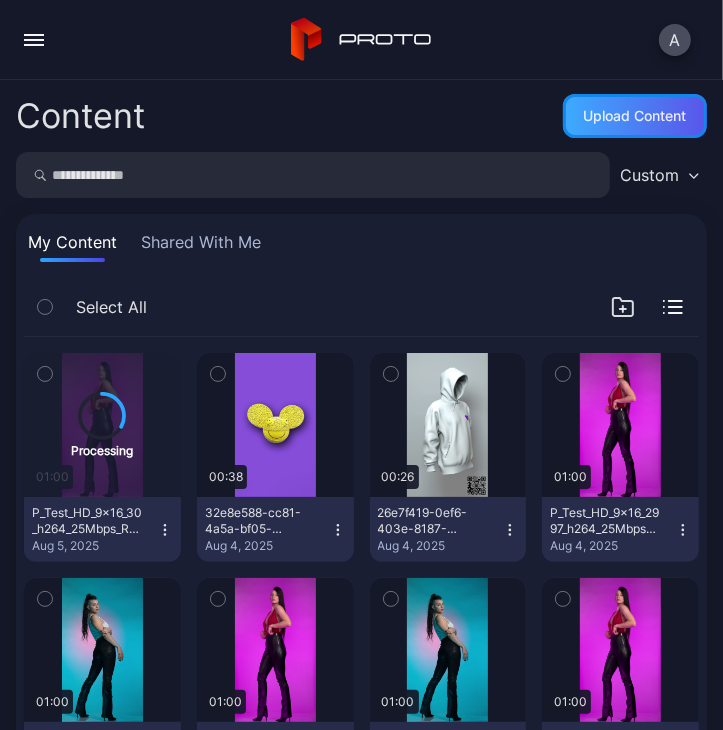 click on "Upload Content" at bounding box center [635, 116] 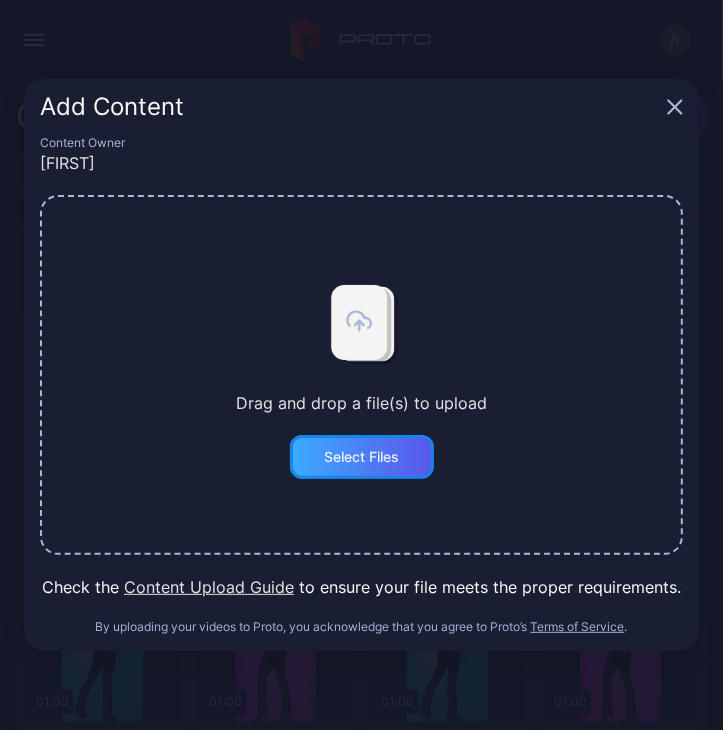 click on "Select Files" at bounding box center [361, 457] 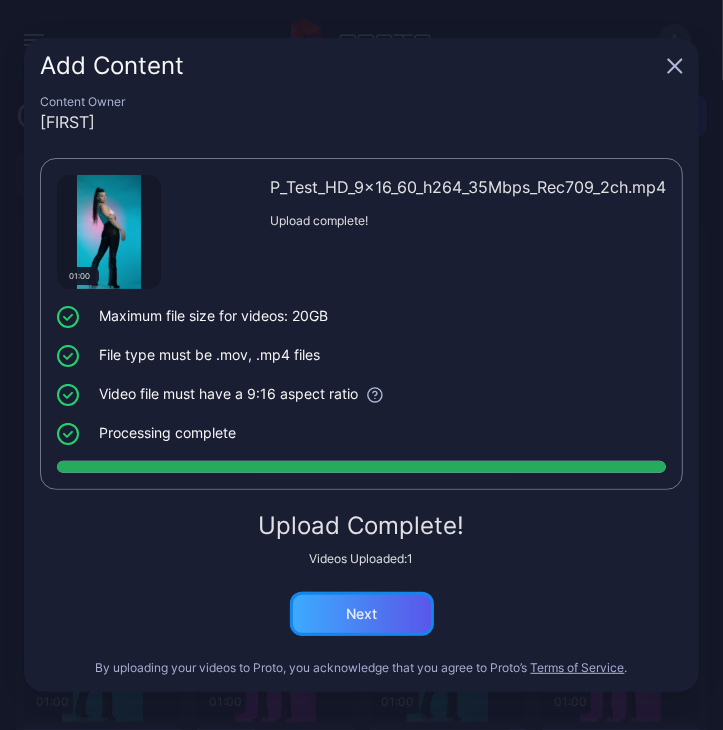 click on "Next" at bounding box center (361, 614) 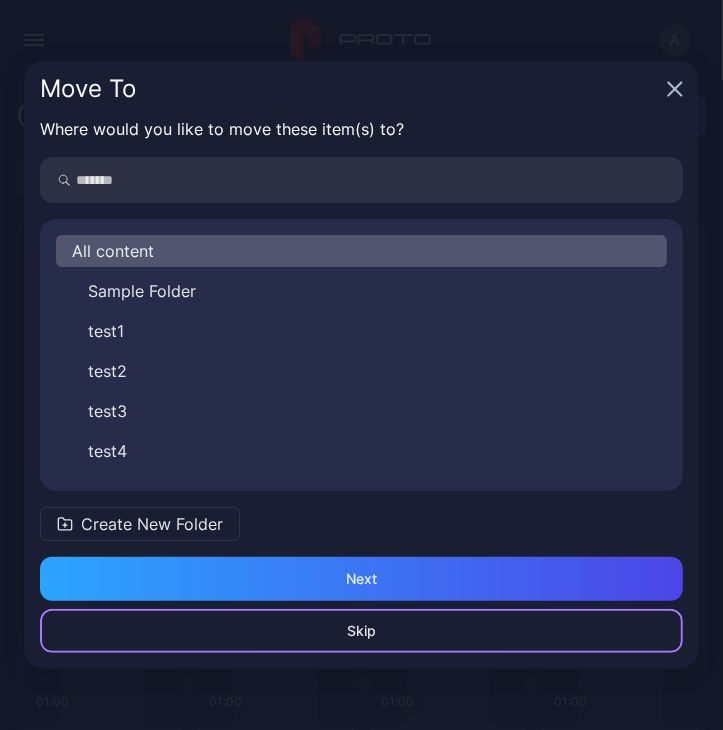 click on "Skip" at bounding box center [361, 631] 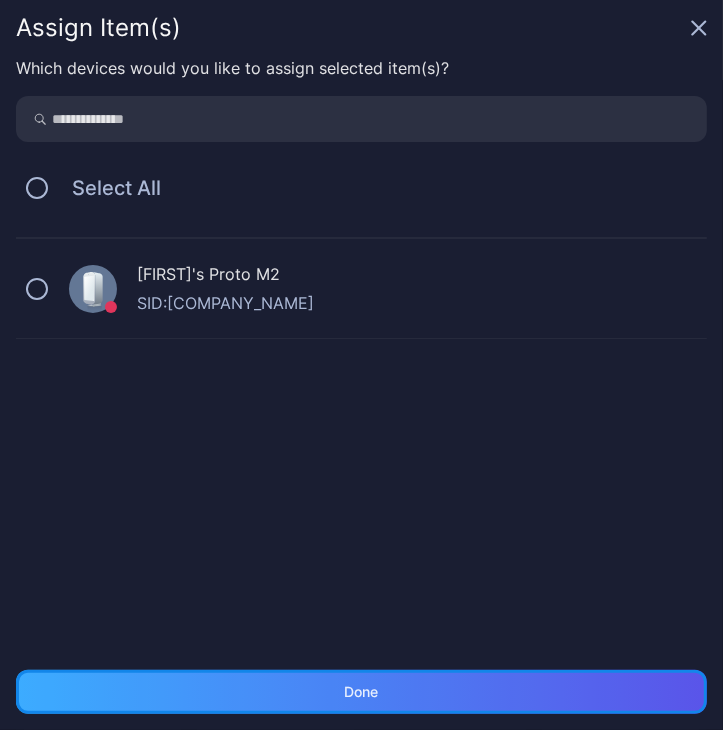 click on "Done" at bounding box center [361, 692] 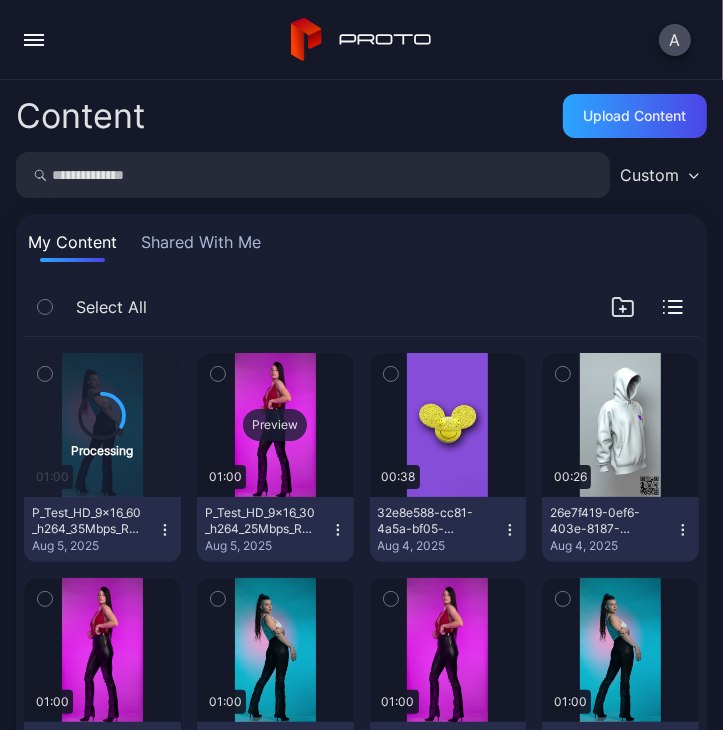 click on "Preview" at bounding box center [275, 425] 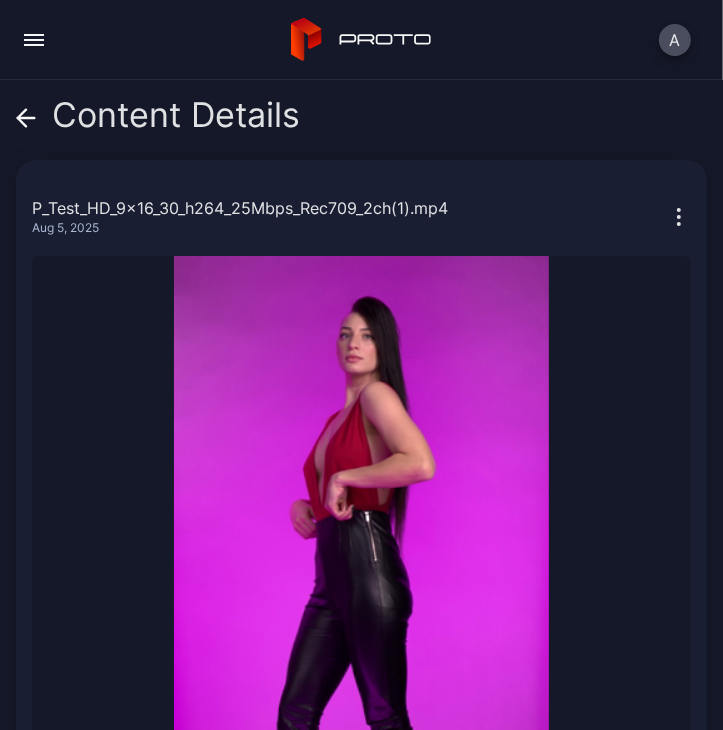 click 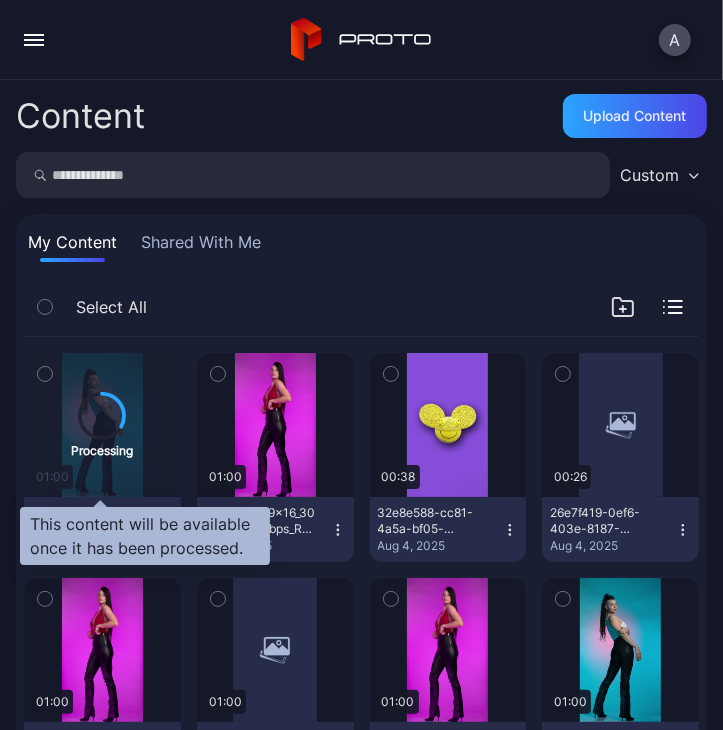 click on "Processing" at bounding box center (102, 449) 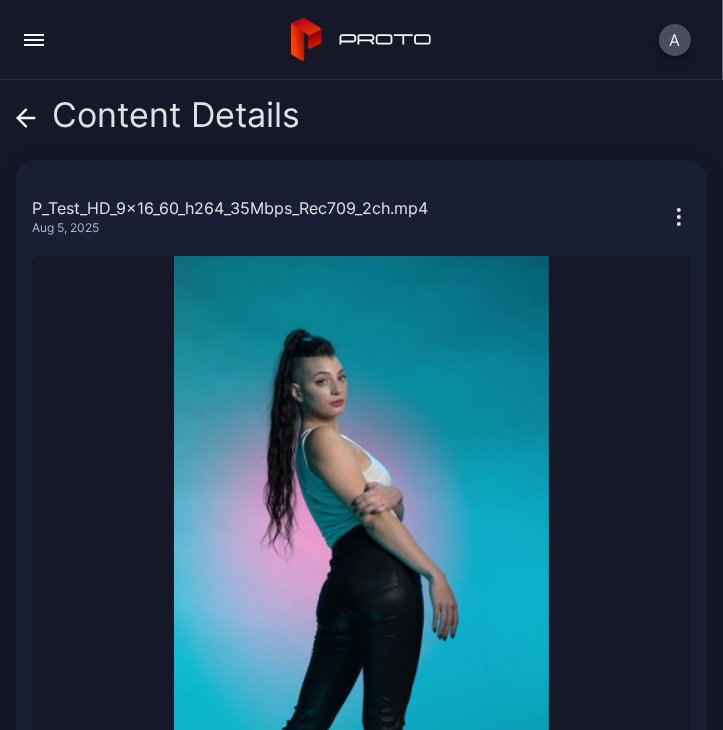 click at bounding box center (26, 115) 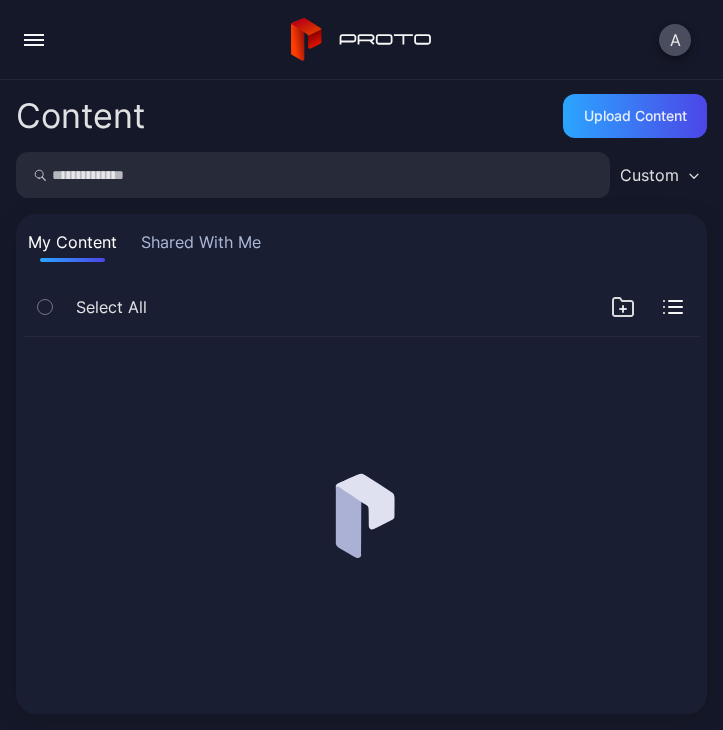 scroll, scrollTop: 0, scrollLeft: 0, axis: both 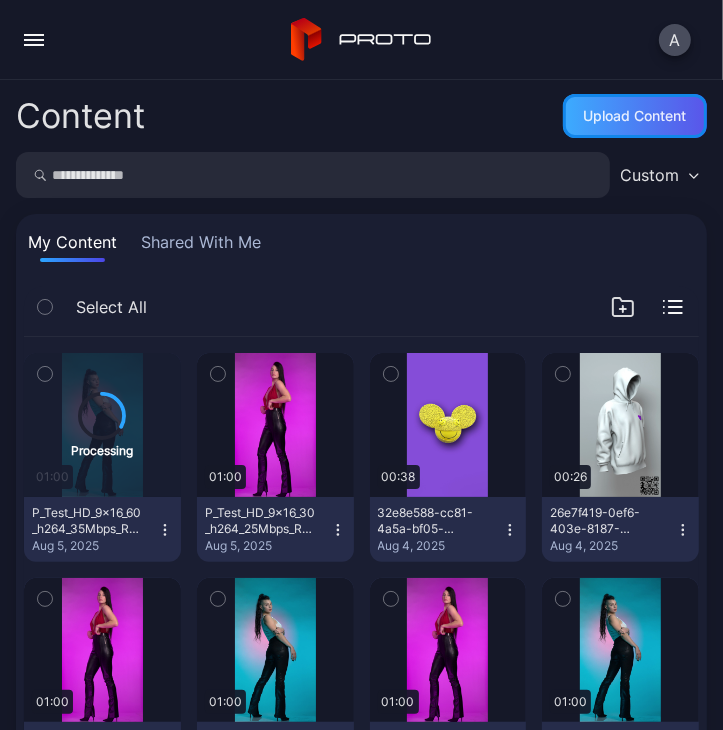 click on "Upload Content" at bounding box center [635, 116] 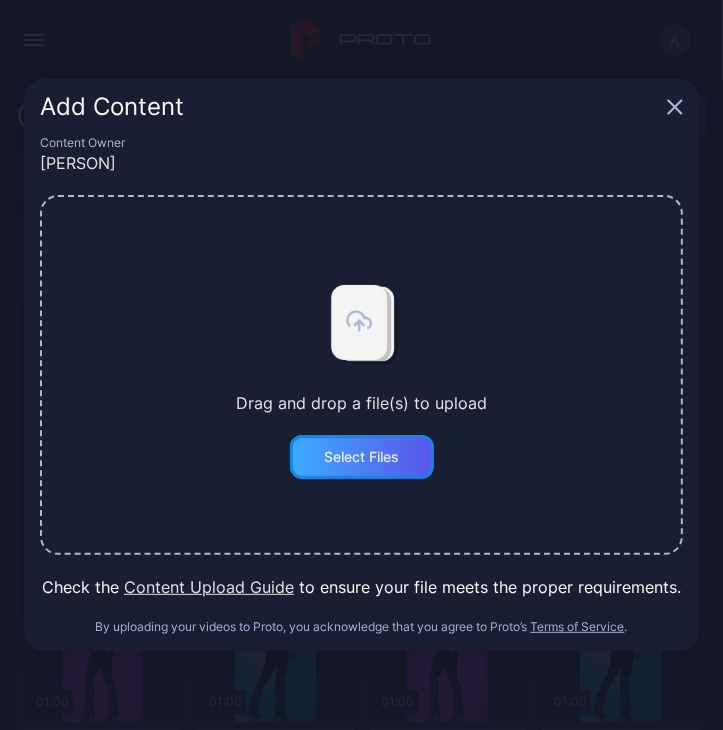 click on "Select Files" at bounding box center [361, 457] 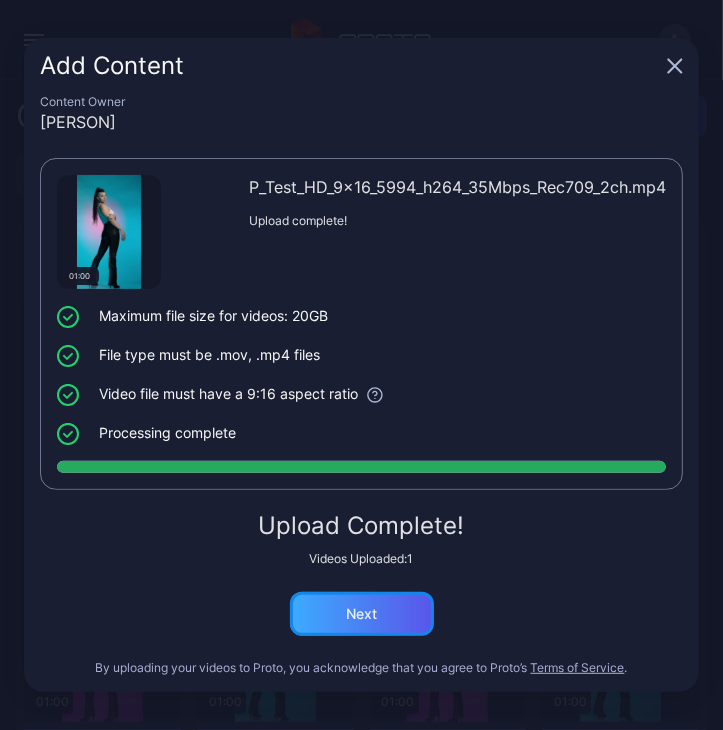 click on "Next" at bounding box center (362, 614) 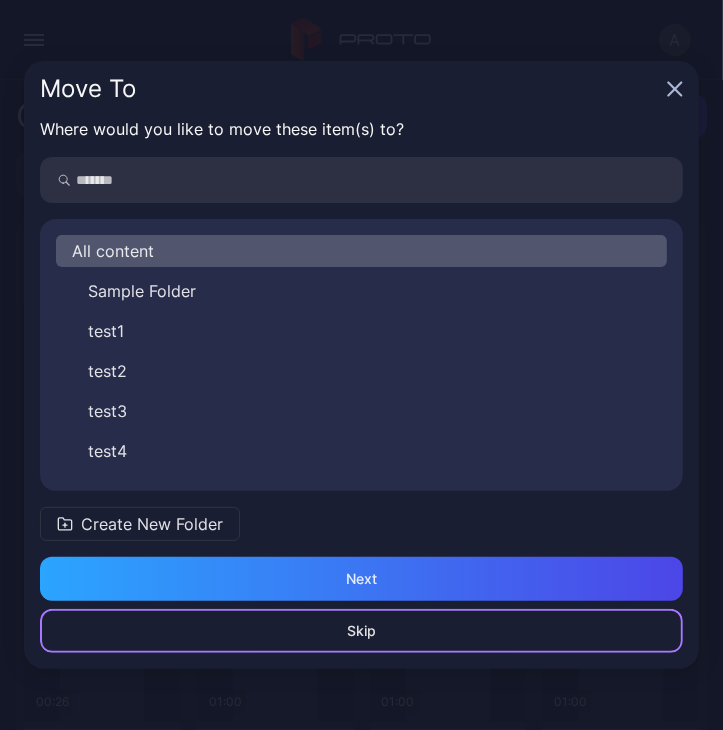 click on "Skip" at bounding box center [361, 631] 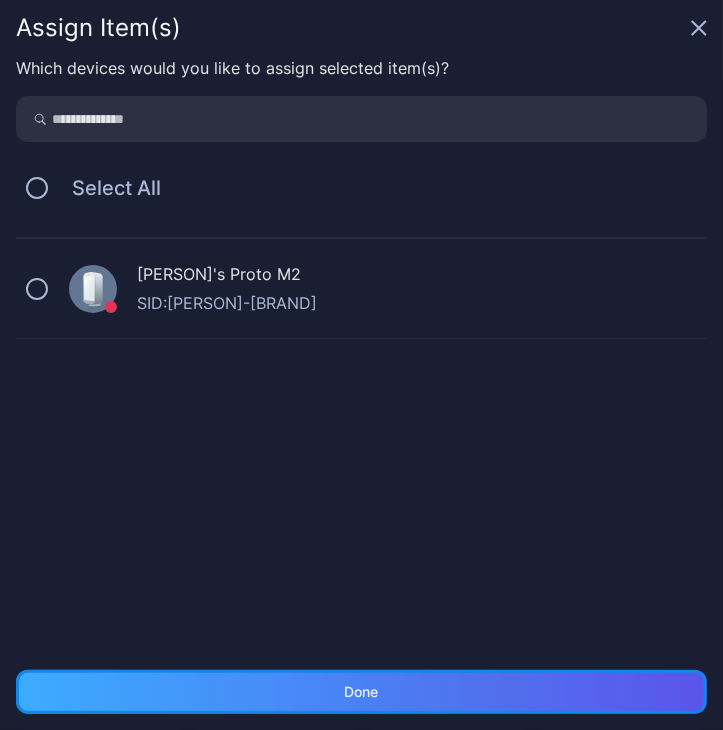 click on "Done" at bounding box center [361, 692] 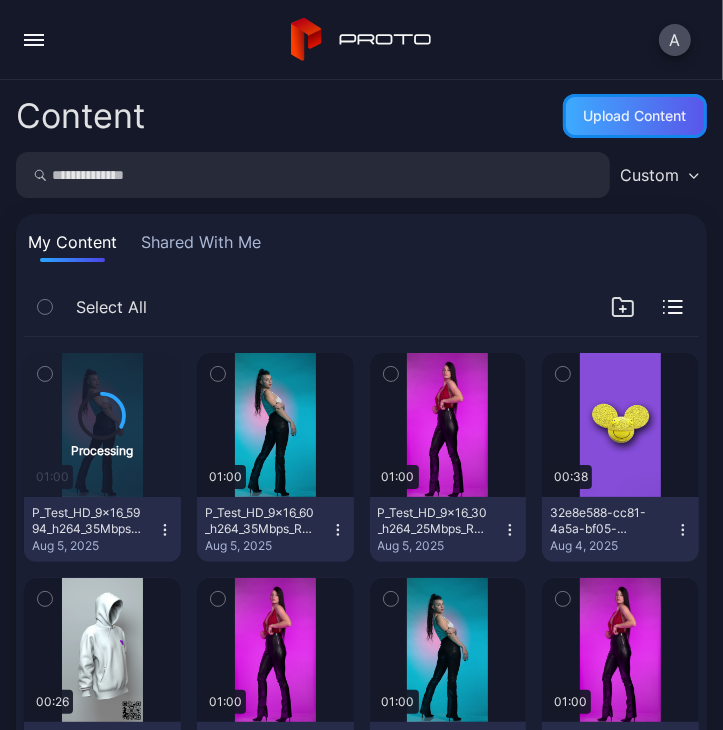 click on "Upload Content" at bounding box center [635, 116] 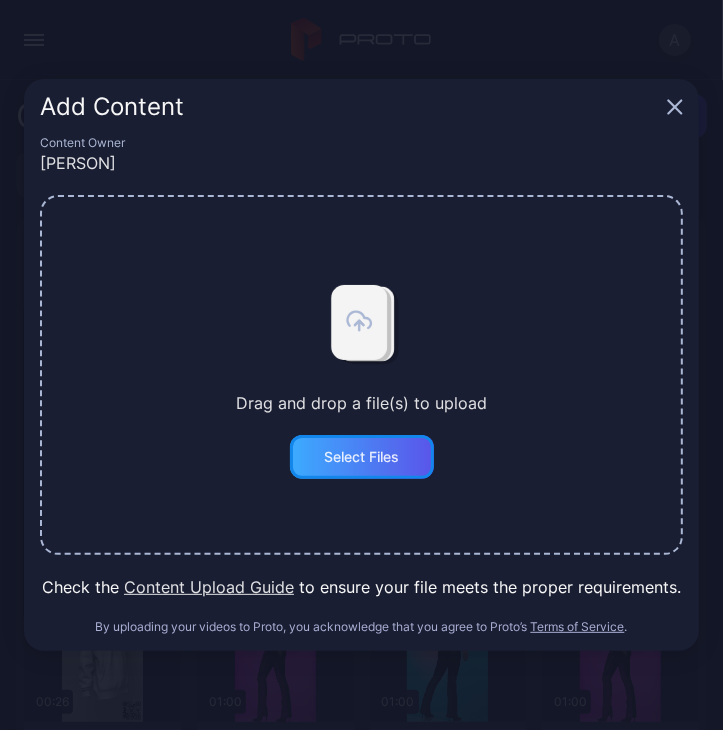 click on "Select Files" at bounding box center [361, 457] 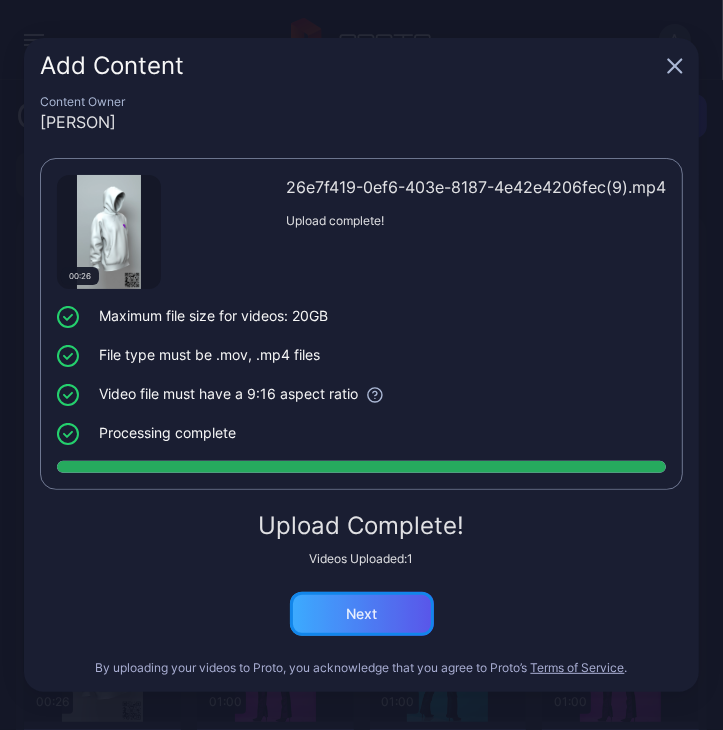 click on "Next" at bounding box center (362, 614) 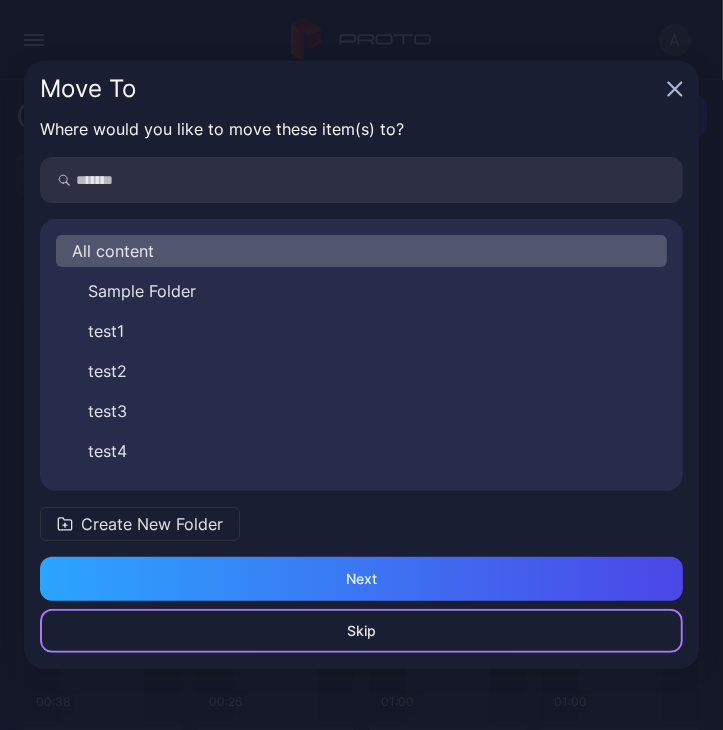 click on "Skip" at bounding box center (361, 631) 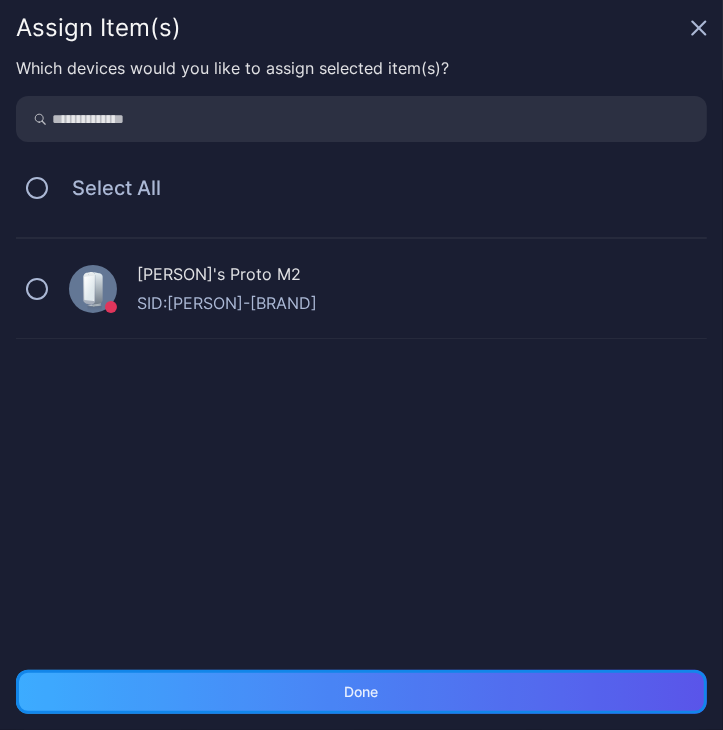 click on "Done" at bounding box center (361, 692) 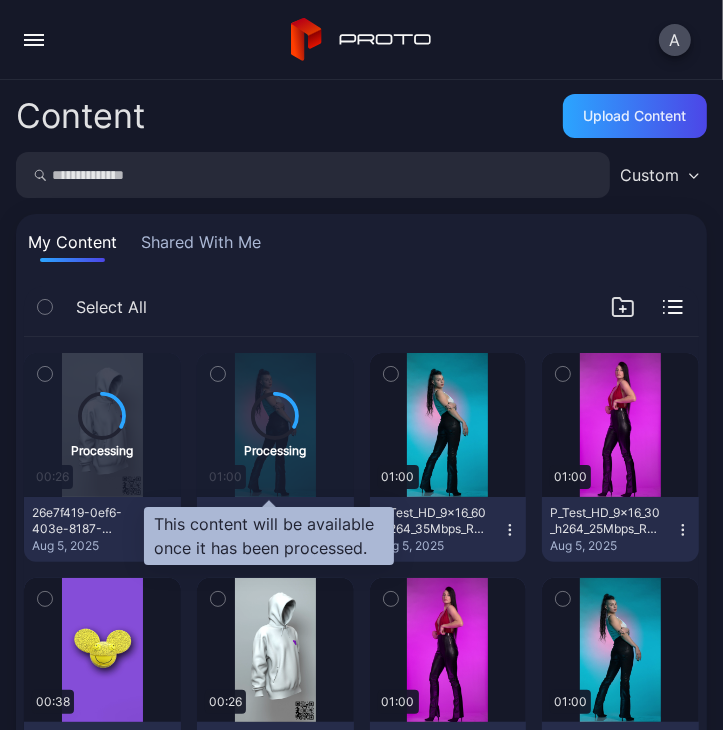 click on "Processing" at bounding box center [275, 425] 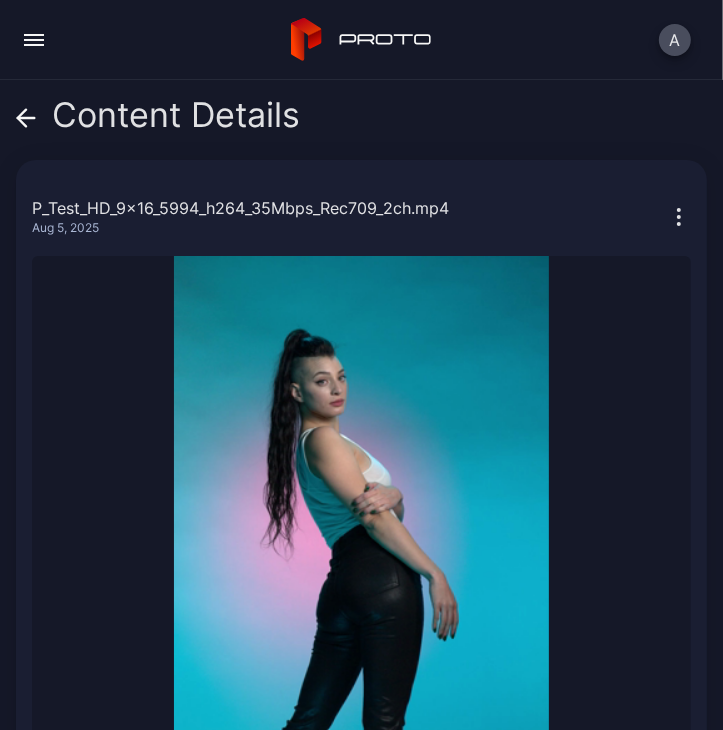 click 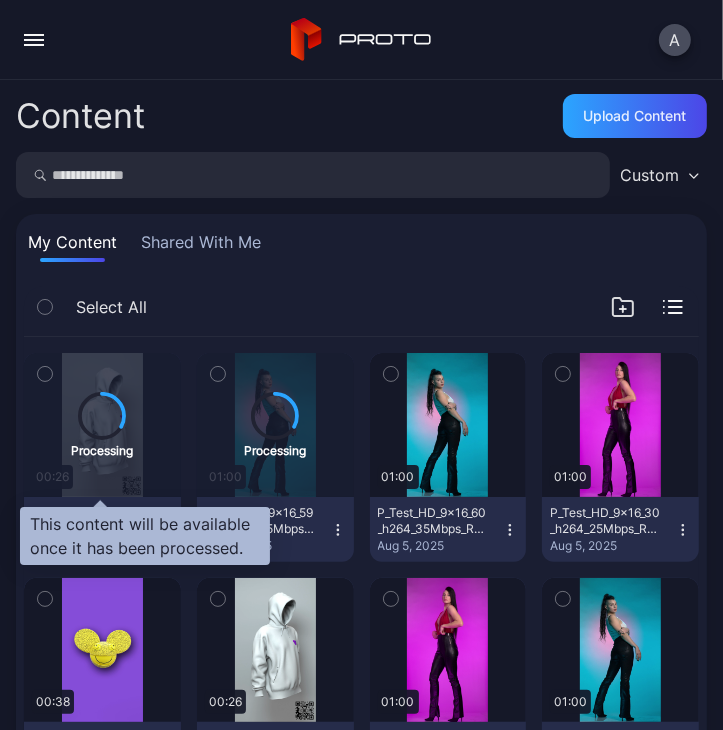 click on "Processing" at bounding box center (102, 425) 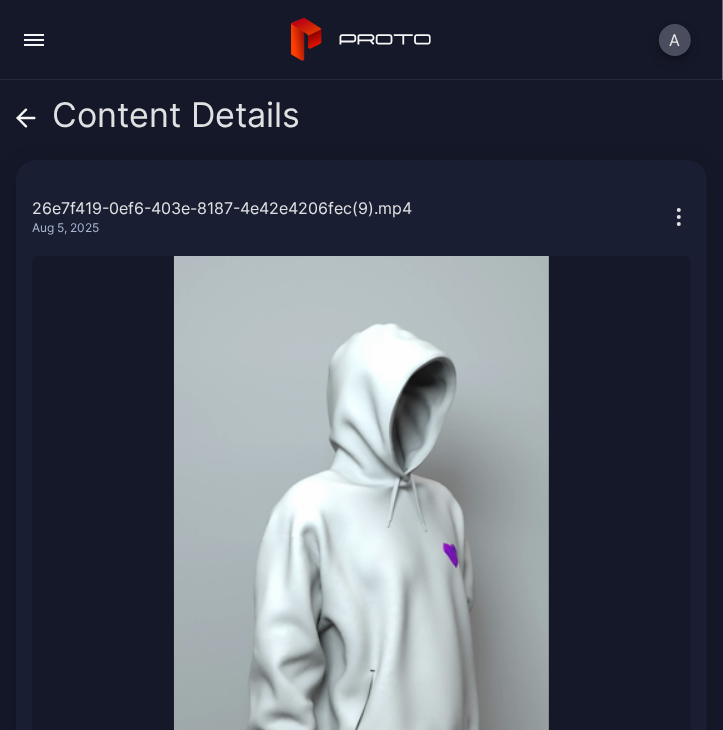 click at bounding box center (26, 115) 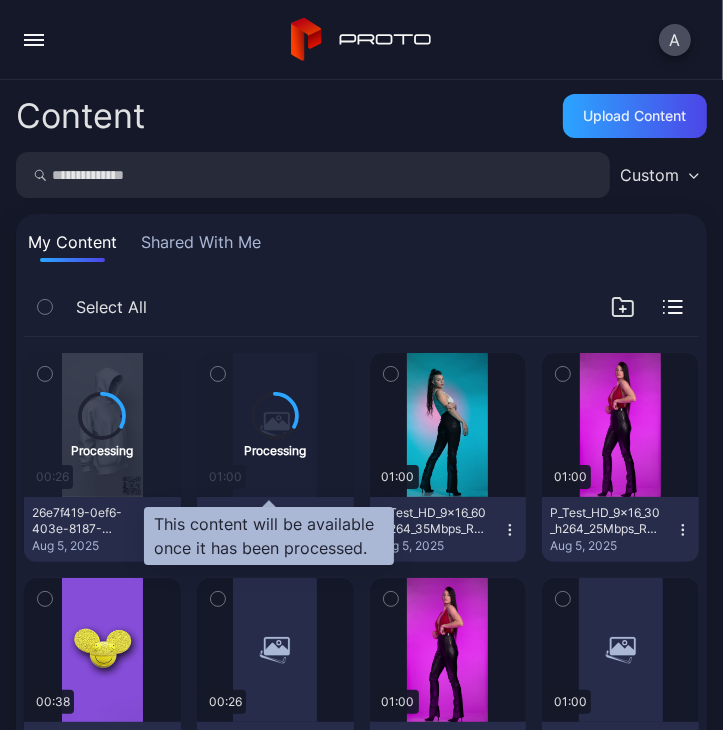 click on "P_Test_HD_9x16_5994_h264_35Mbps_Rec709_2ch.mp4 Aug 5, 2025" at bounding box center (275, 529) 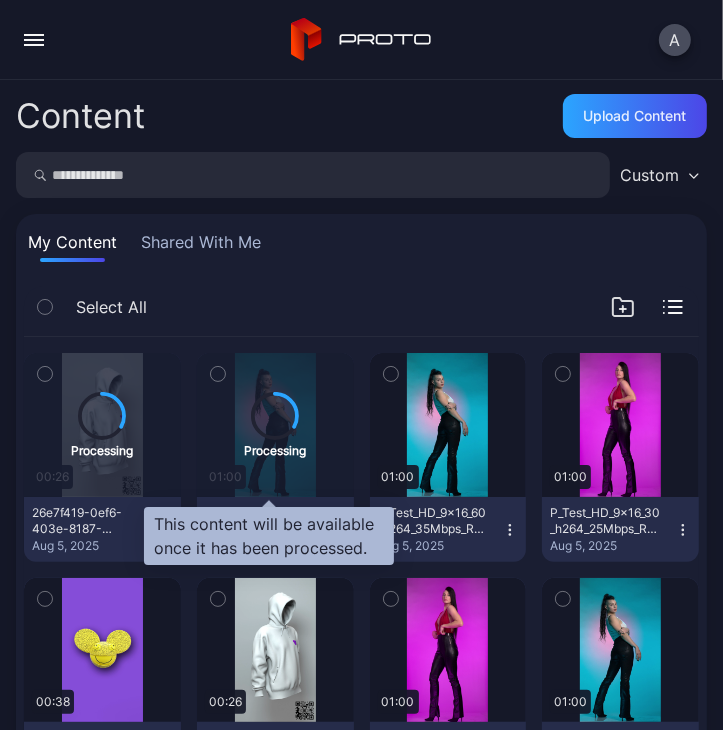 click on "Processing" at bounding box center (275, 425) 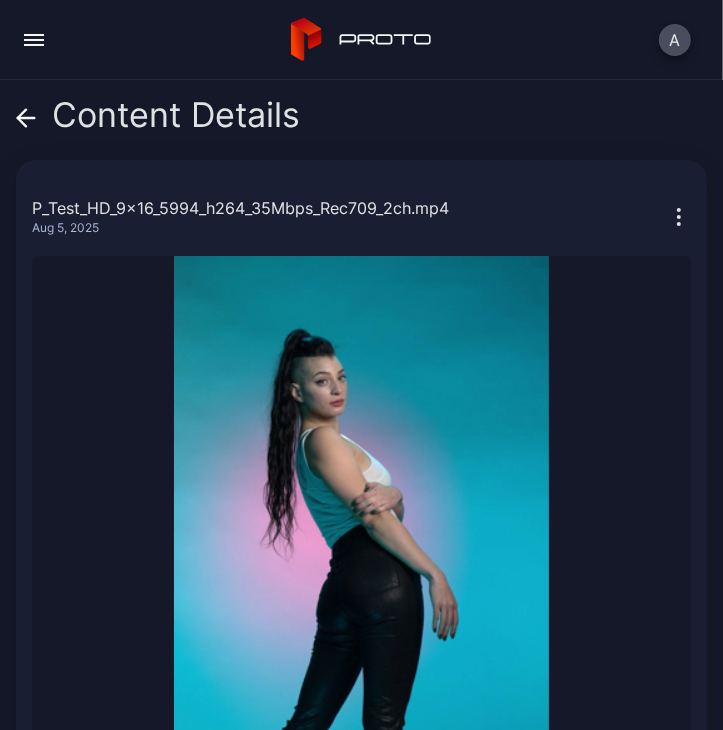 click on "Content Details" at bounding box center [158, 120] 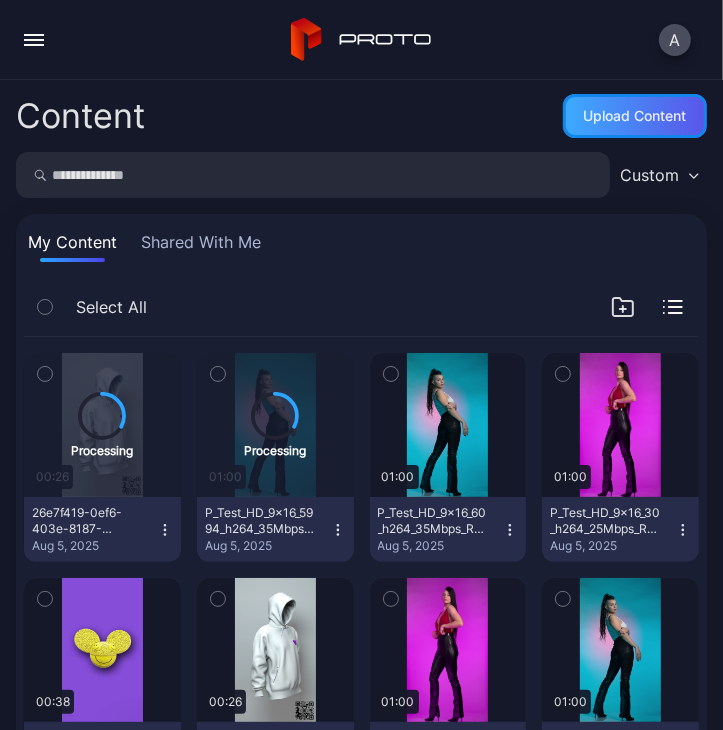 click on "Upload Content" at bounding box center [635, 116] 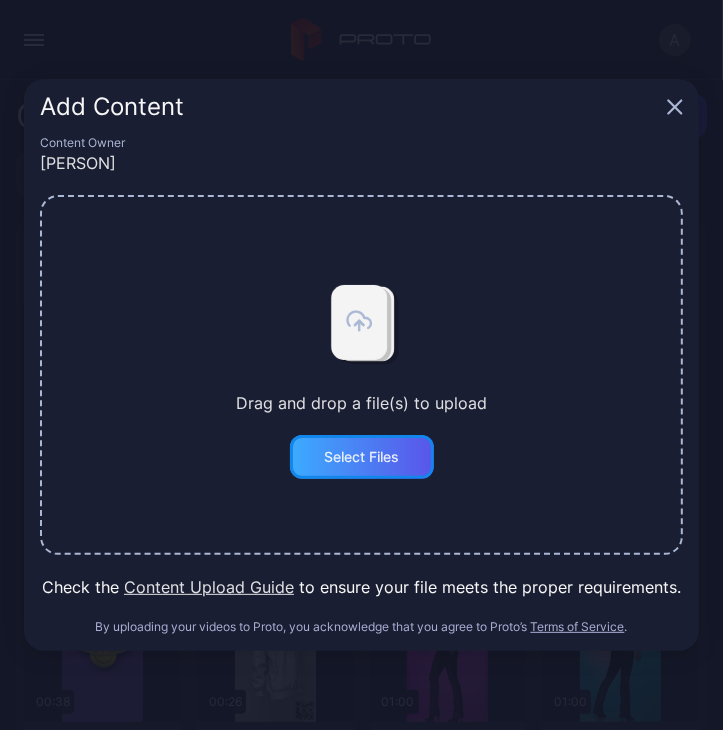 click on "Select Files" at bounding box center (362, 457) 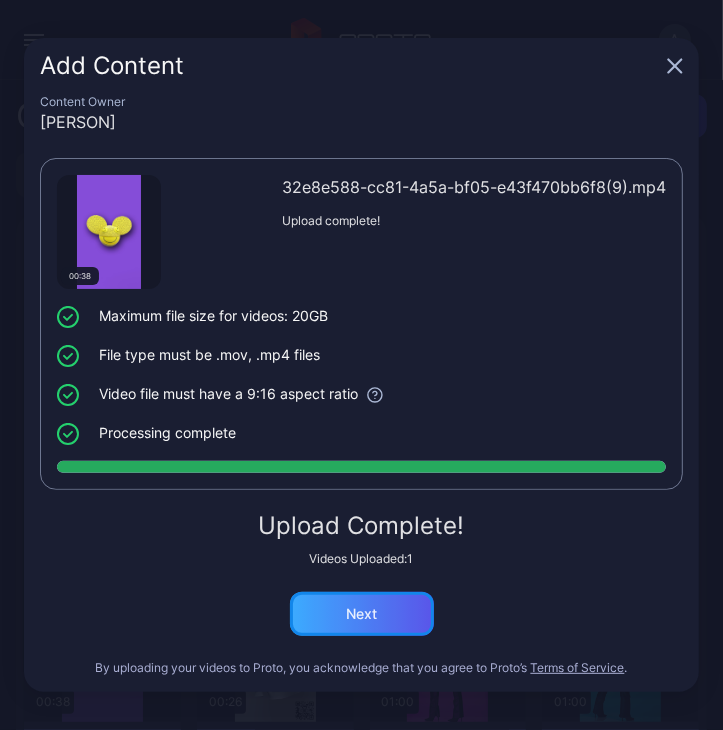 click on "Next" at bounding box center [362, 614] 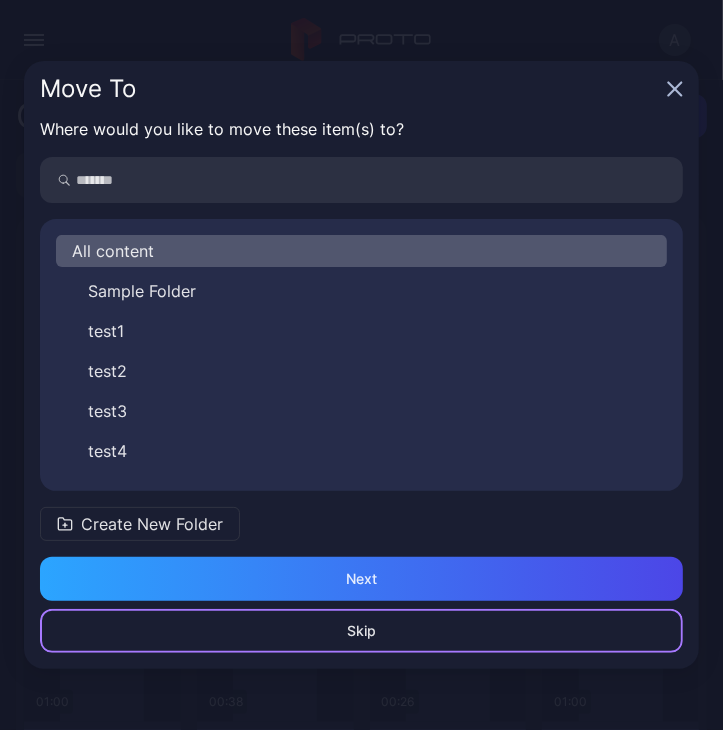 click on "Skip" at bounding box center (361, 631) 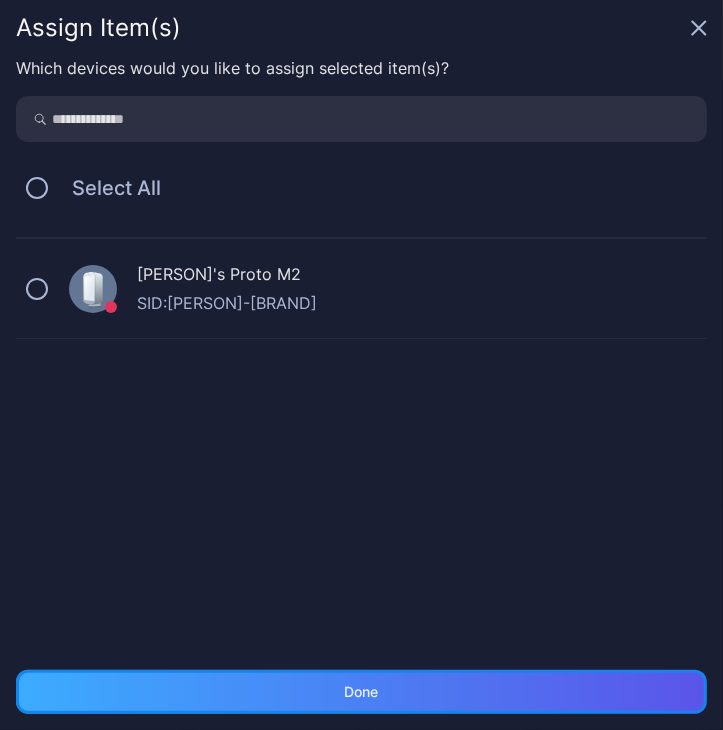 click on "Done" at bounding box center (361, 692) 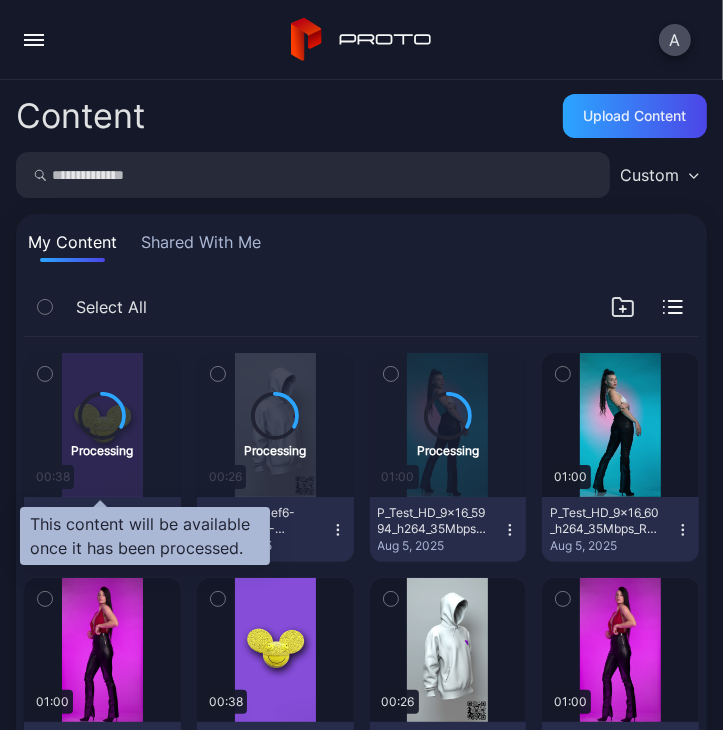 click on "Processing" at bounding box center [102, 425] 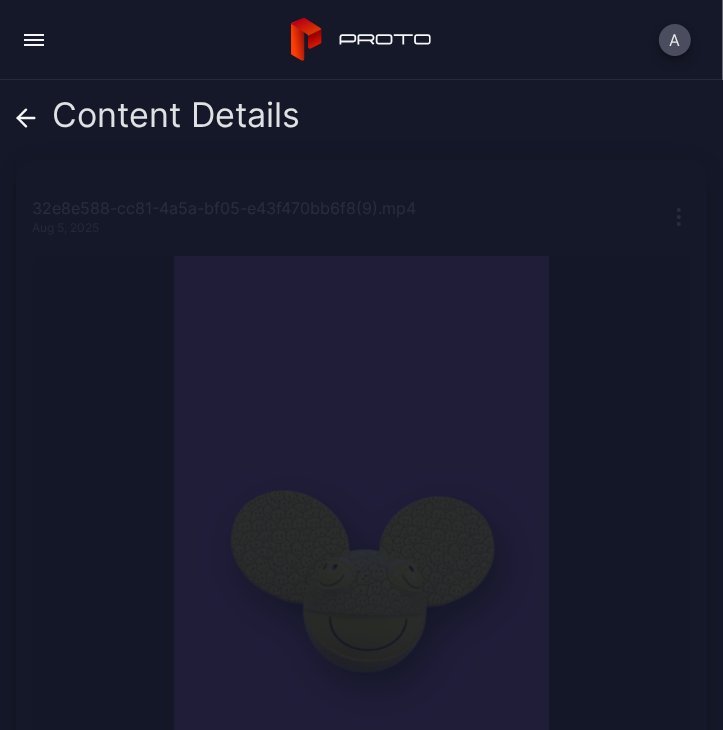 click 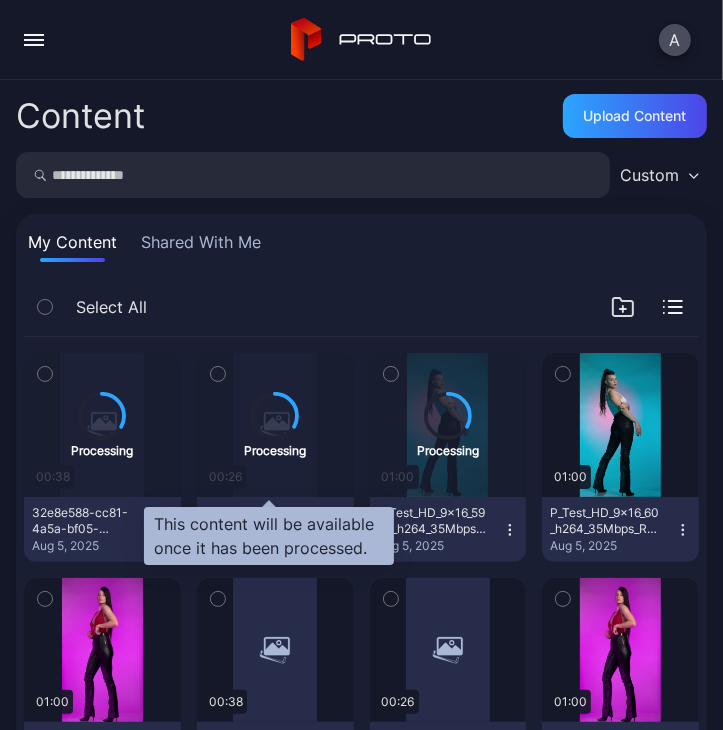 click on "Processing" at bounding box center [275, 425] 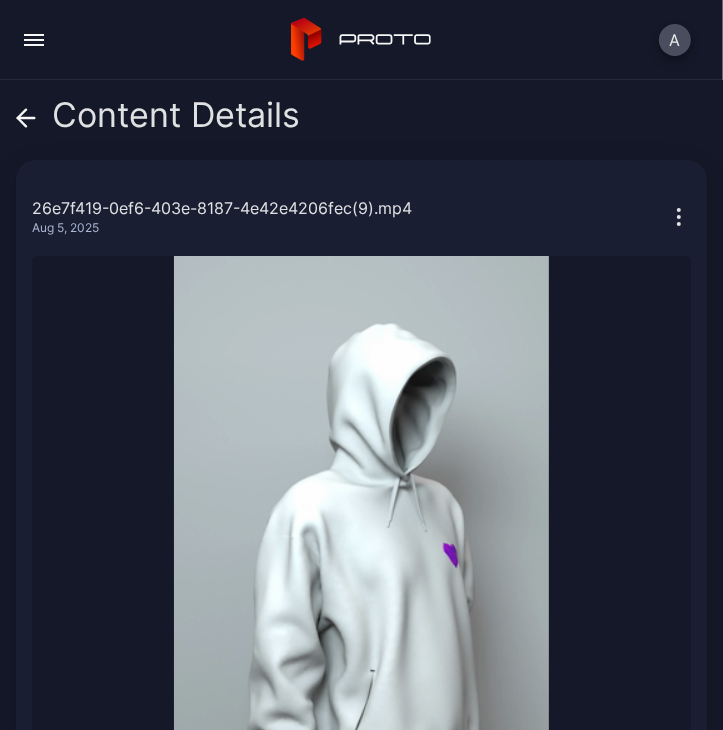 click 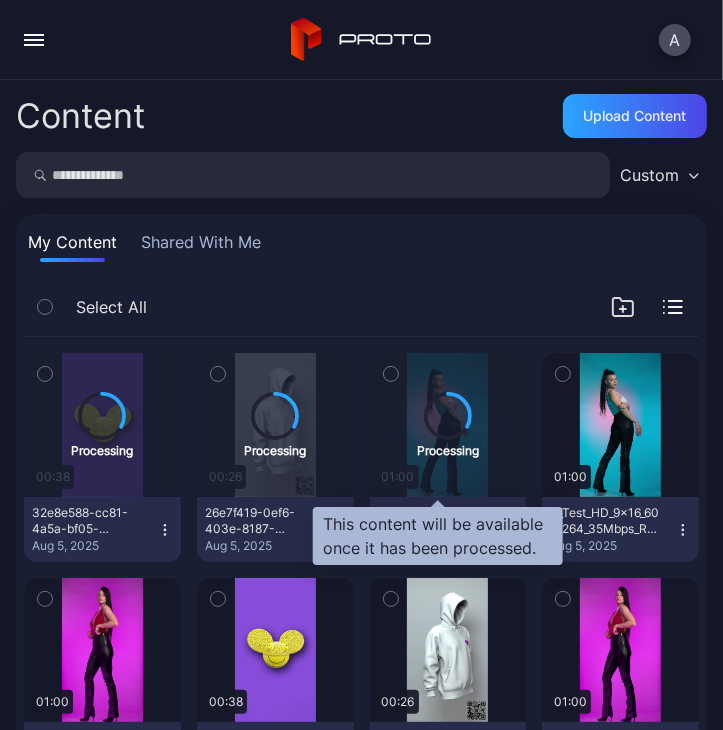 click 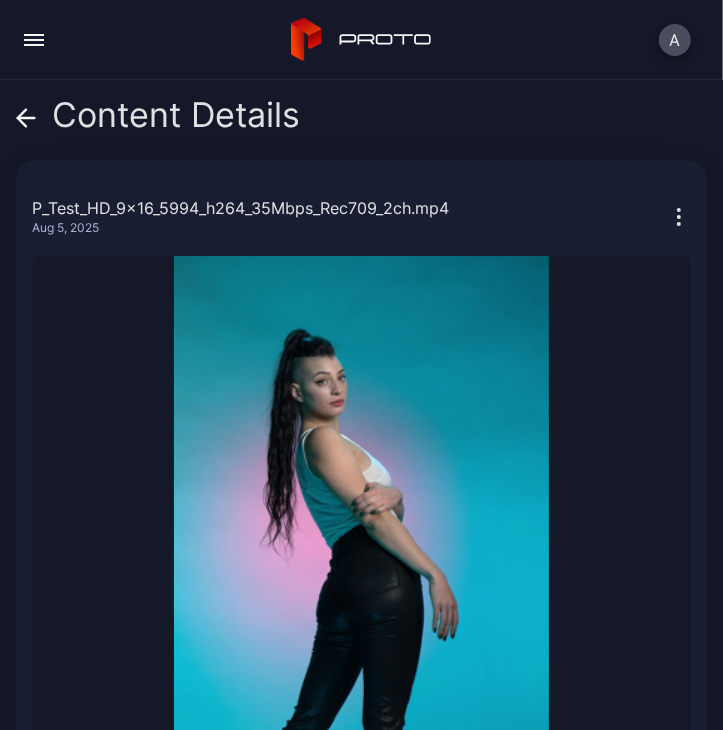 click 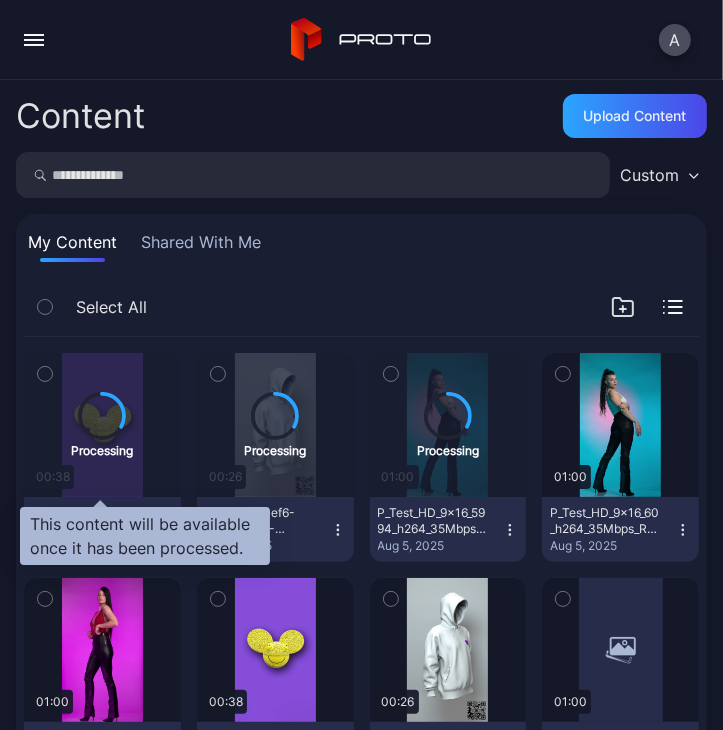 click 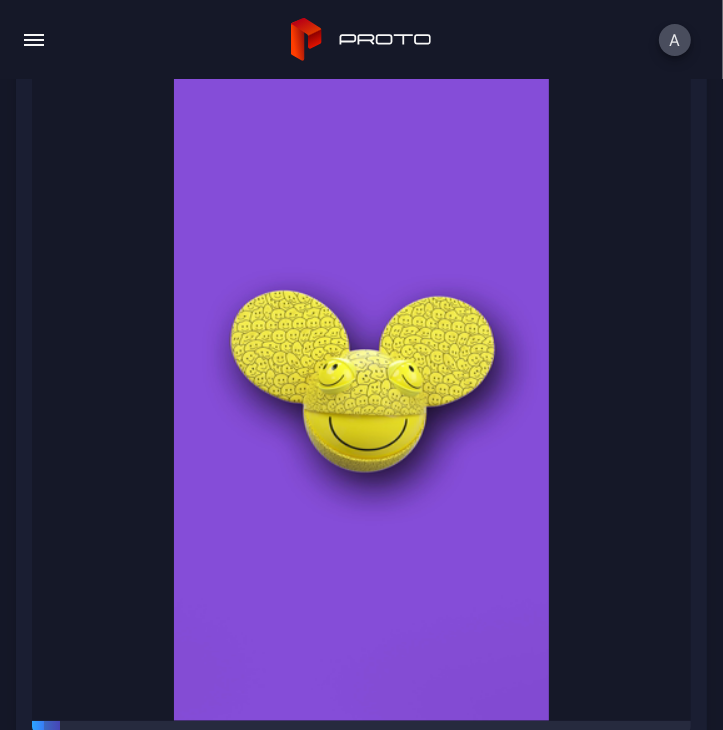 scroll, scrollTop: 0, scrollLeft: 0, axis: both 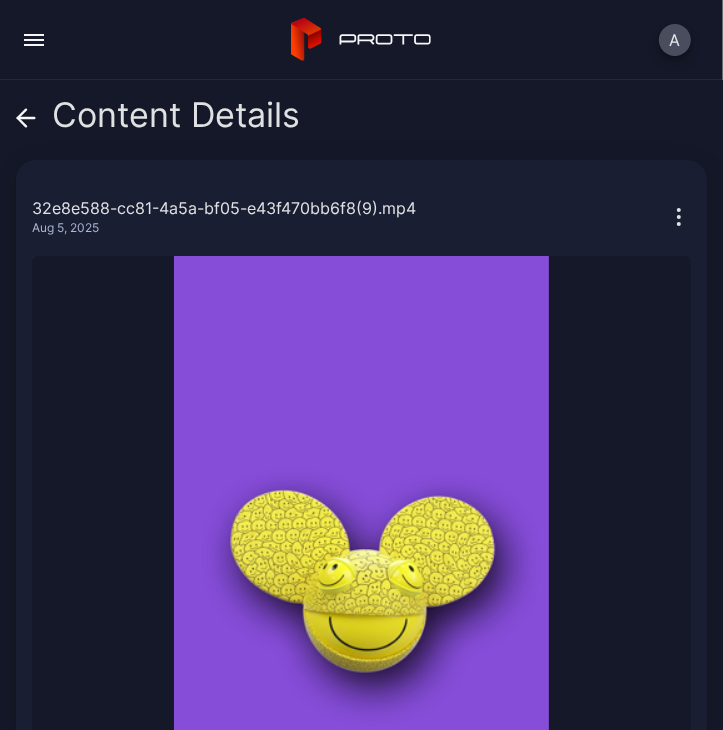 click 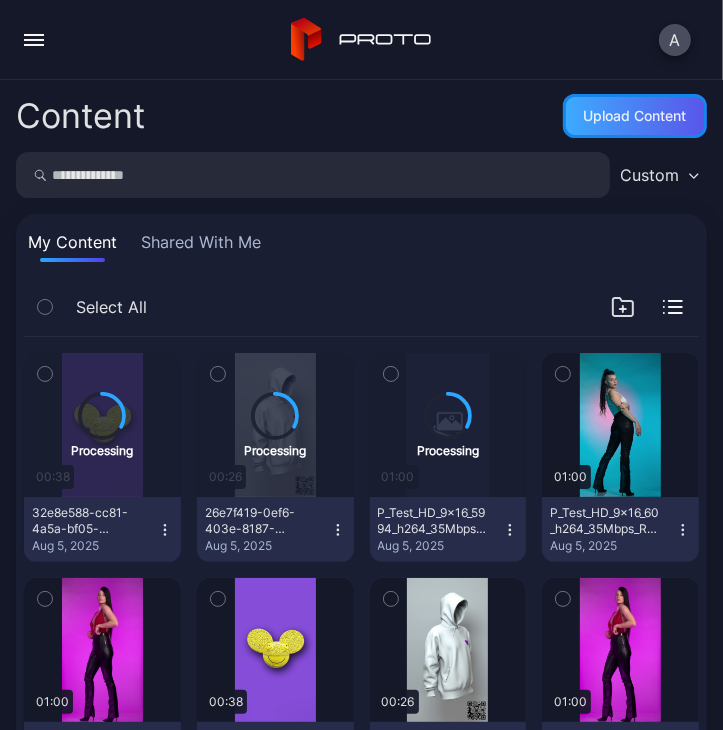 click on "Upload Content" at bounding box center (635, 116) 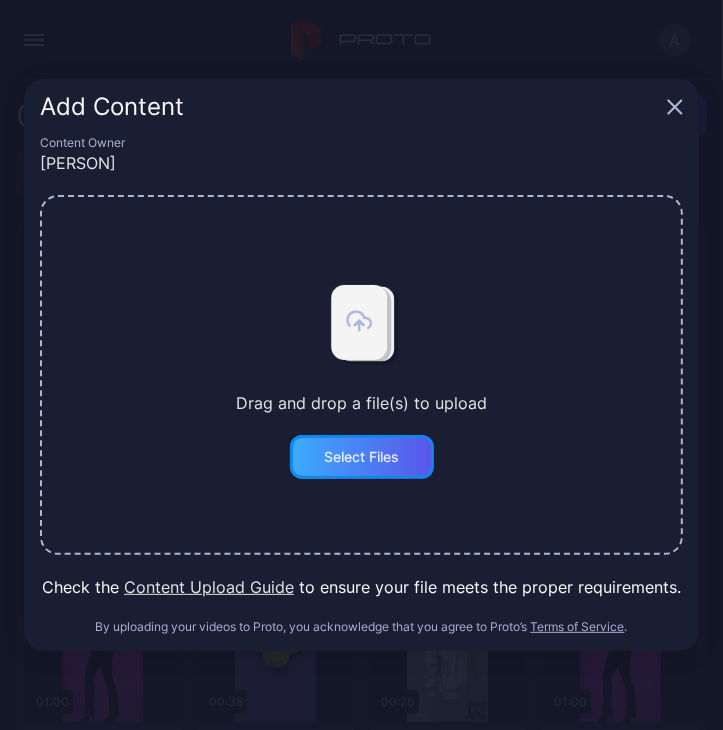 click on "Select Files" at bounding box center (361, 457) 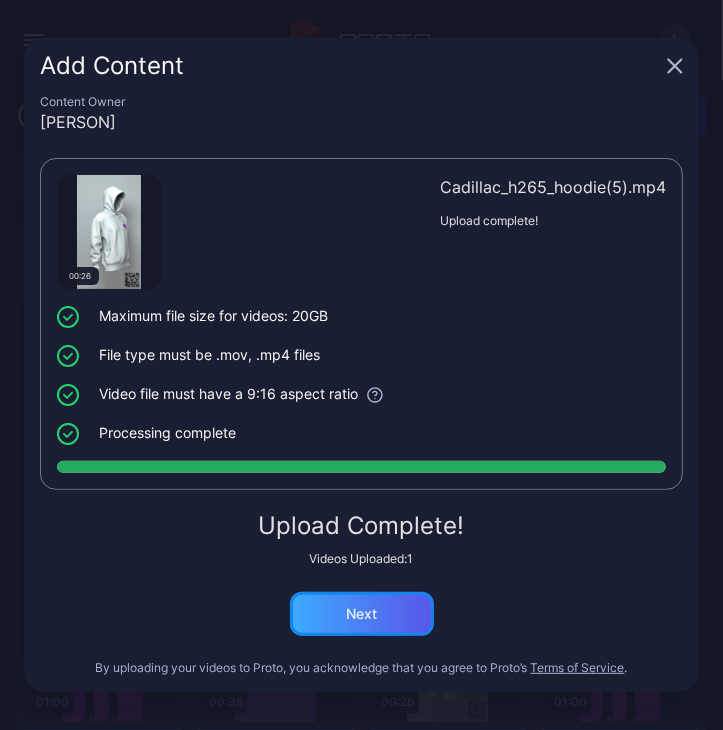 click on "Next" at bounding box center [362, 614] 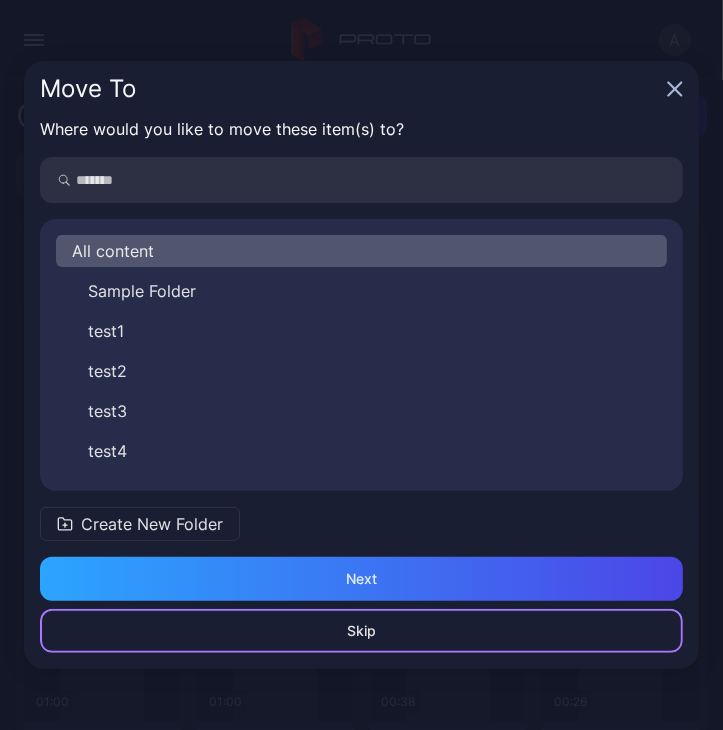 click on "Skip" at bounding box center [361, 631] 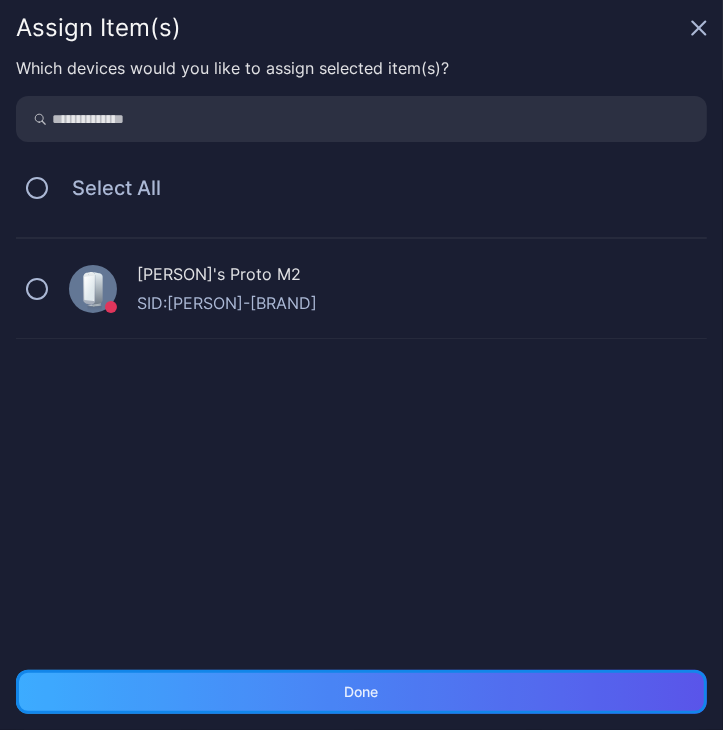 click on "Done" at bounding box center (361, 692) 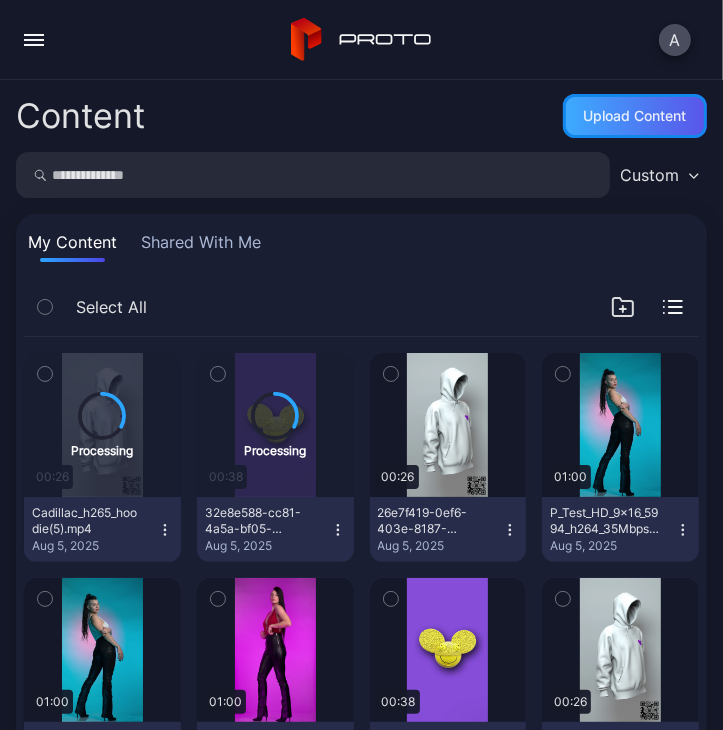 click on "Upload Content" at bounding box center [635, 116] 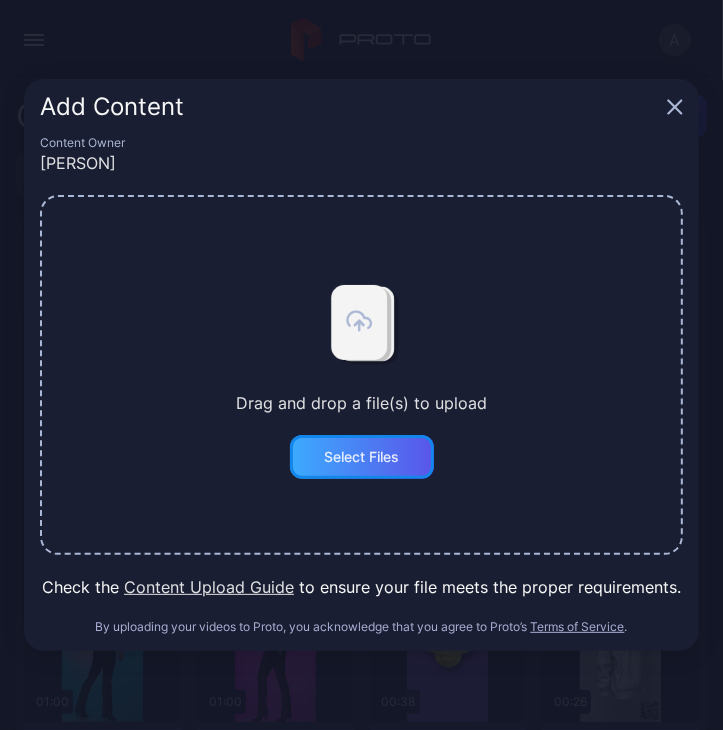 click on "Select Files" at bounding box center [362, 457] 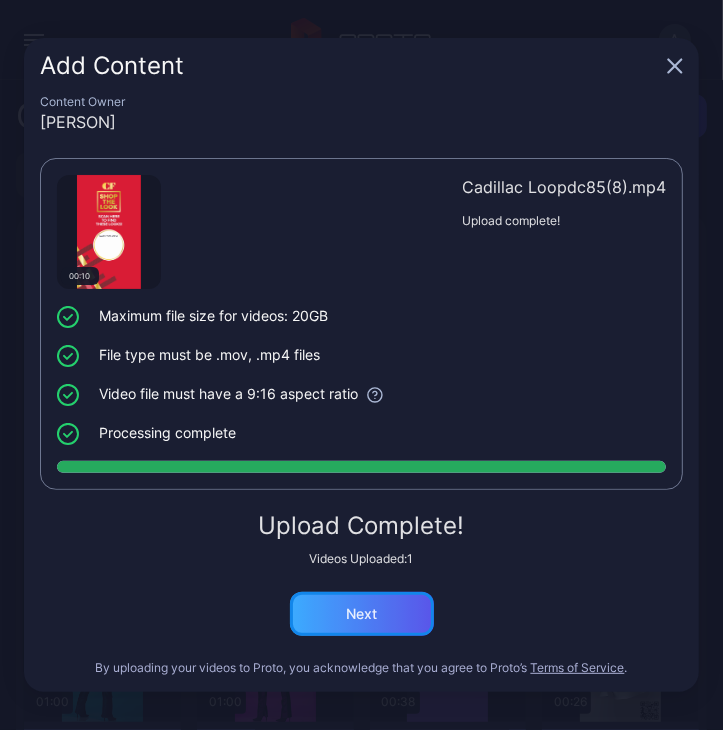 click on "Next" at bounding box center [362, 614] 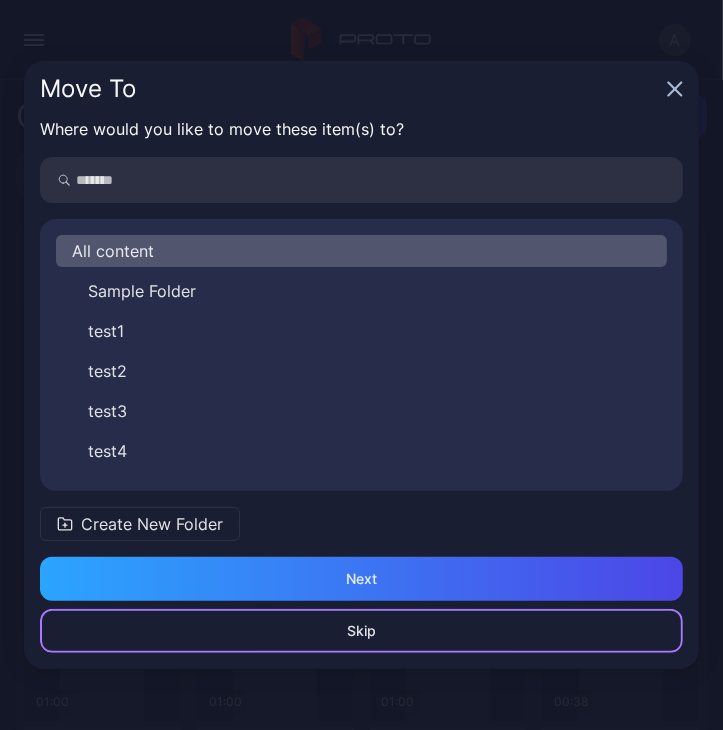 click on "Skip" at bounding box center (361, 631) 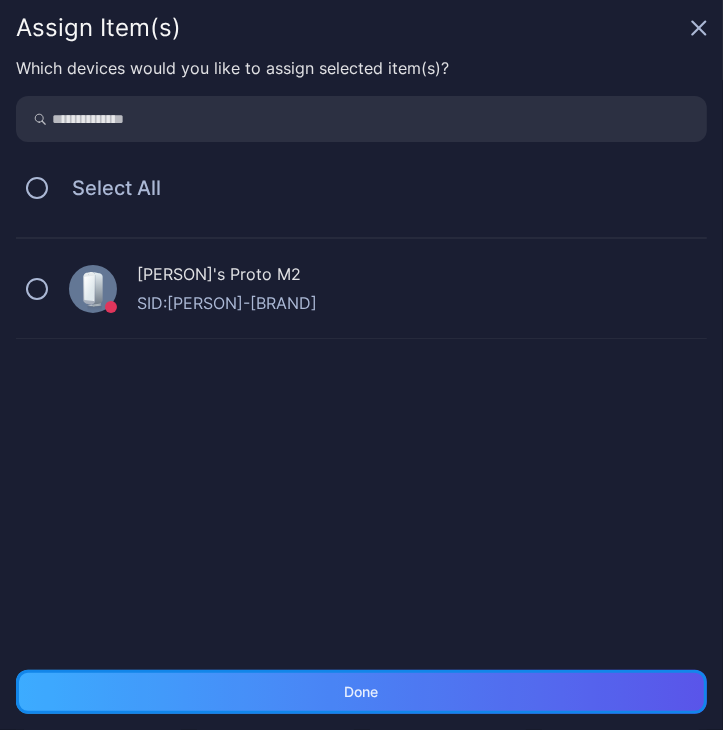 click on "Done" at bounding box center [361, 692] 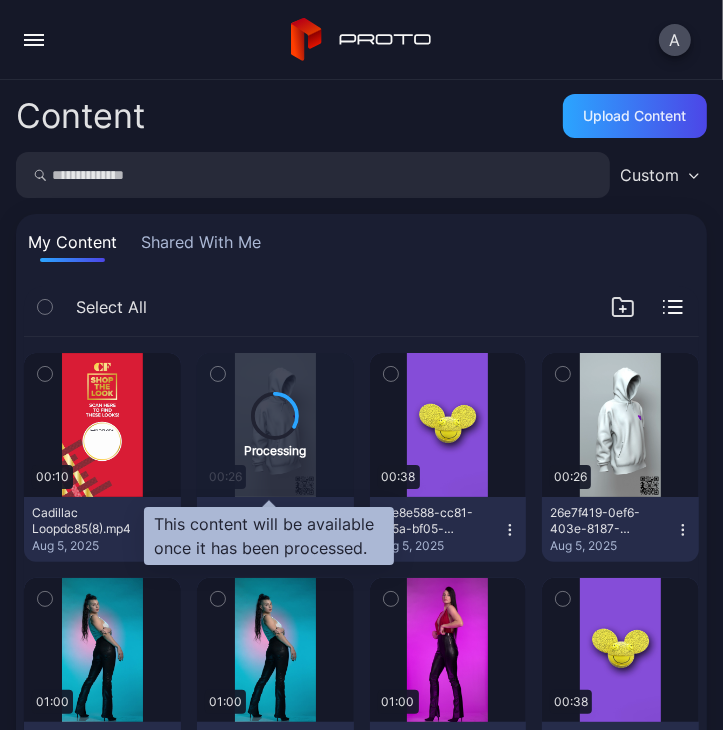 click 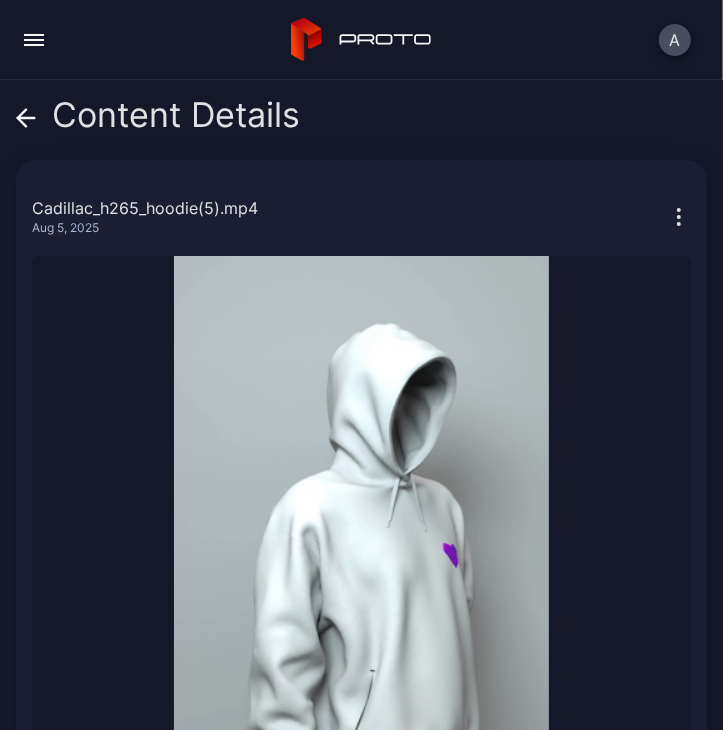 click 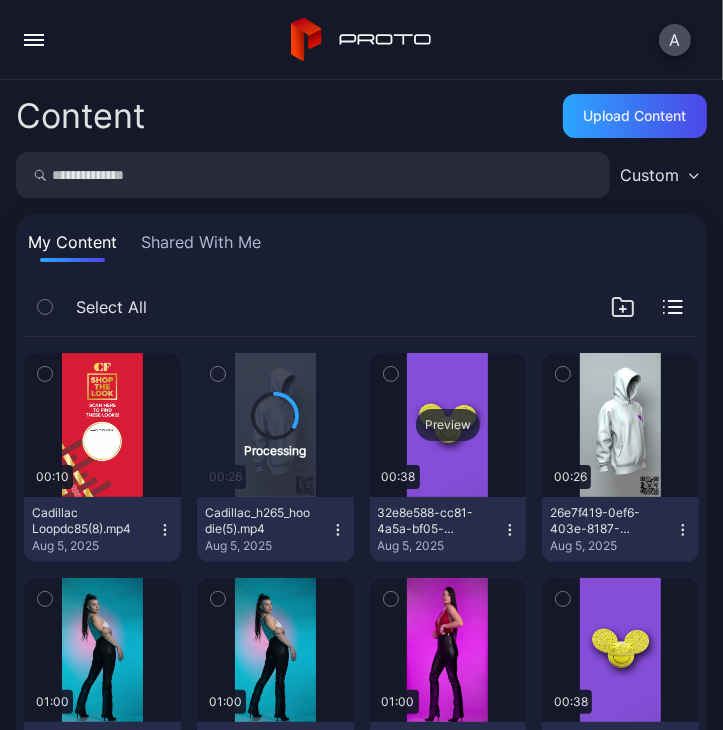 click on "Preview" at bounding box center (448, 425) 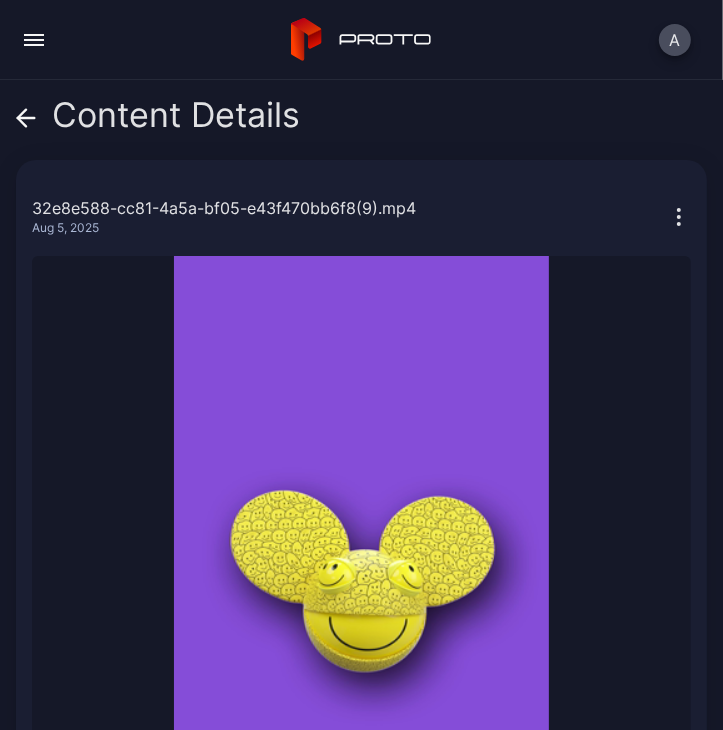 click 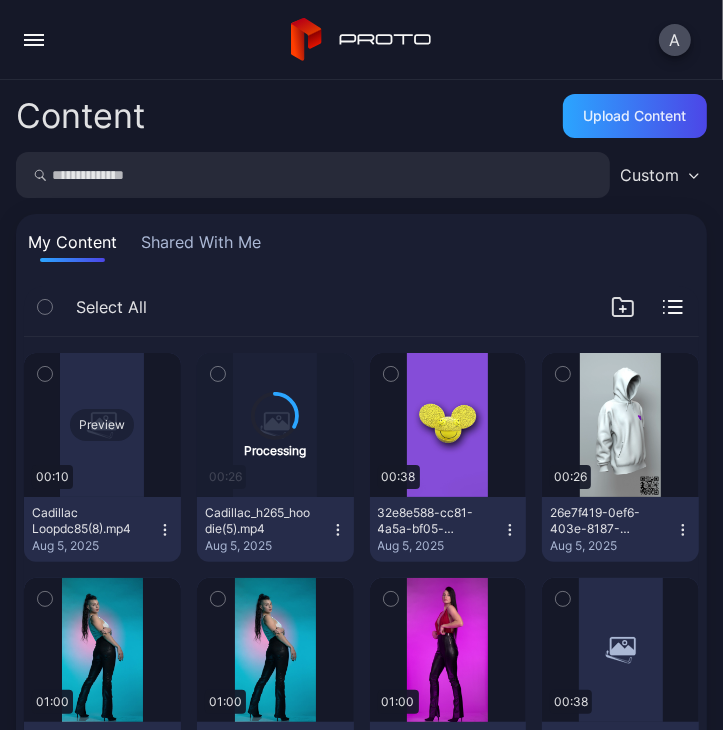 click on "Preview" at bounding box center (102, 425) 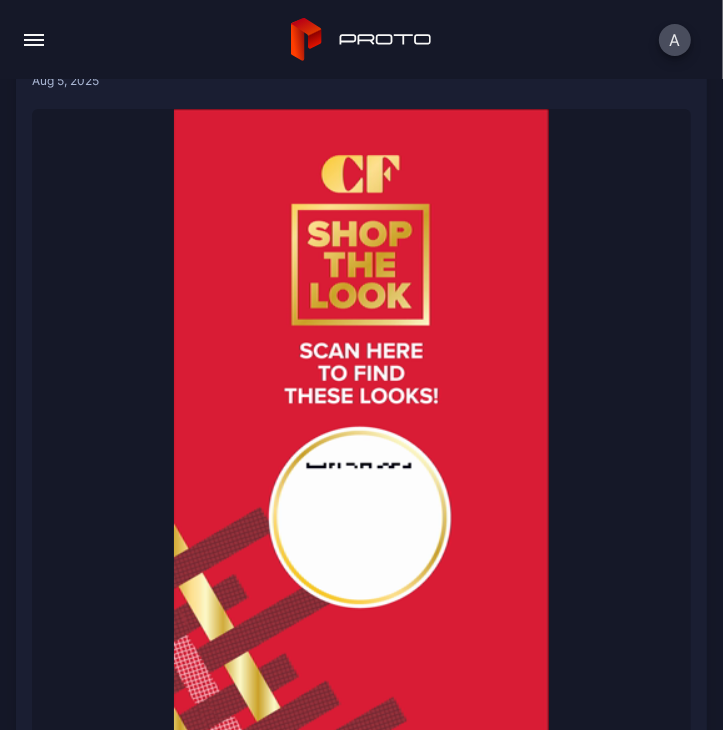 scroll, scrollTop: 0, scrollLeft: 0, axis: both 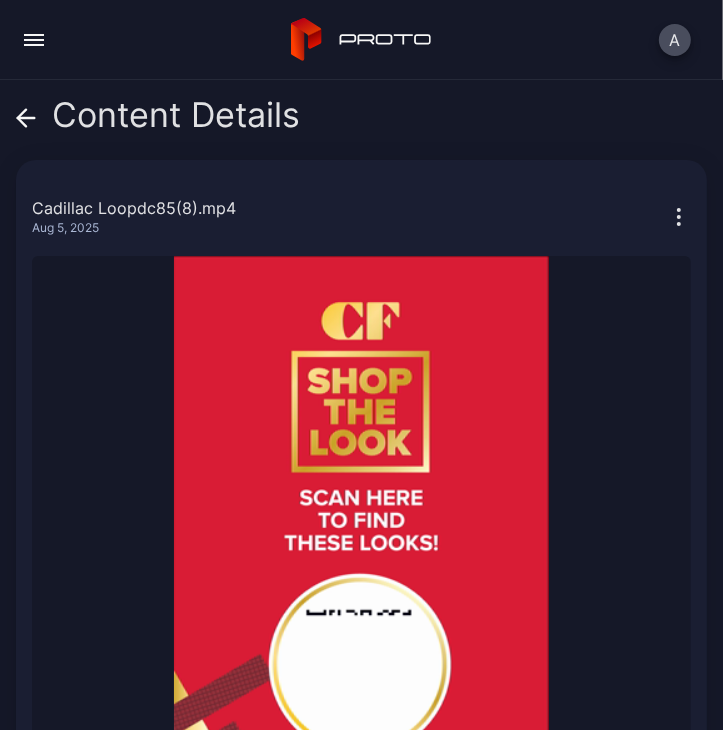 click 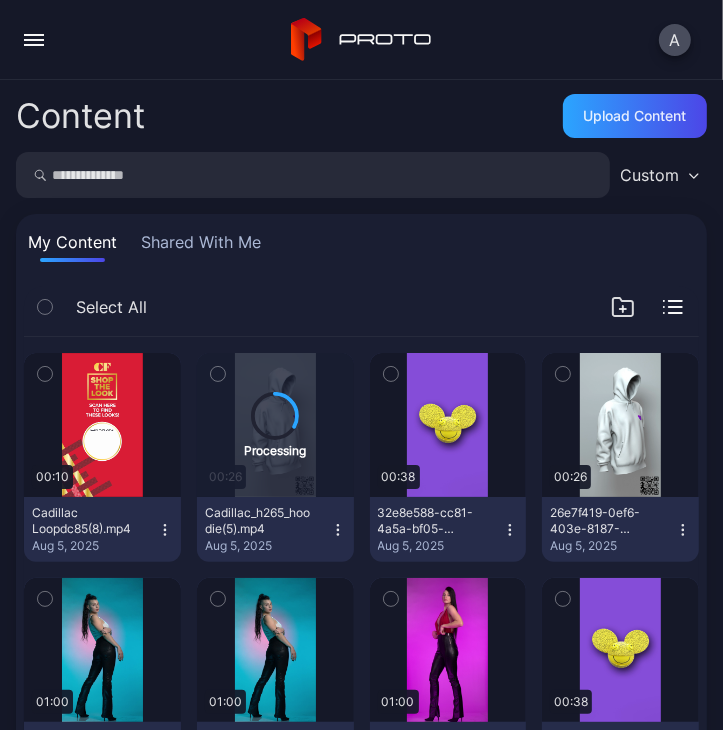 drag, startPoint x: 660, startPoint y: 86, endPoint x: 648, endPoint y: 89, distance: 12.369317 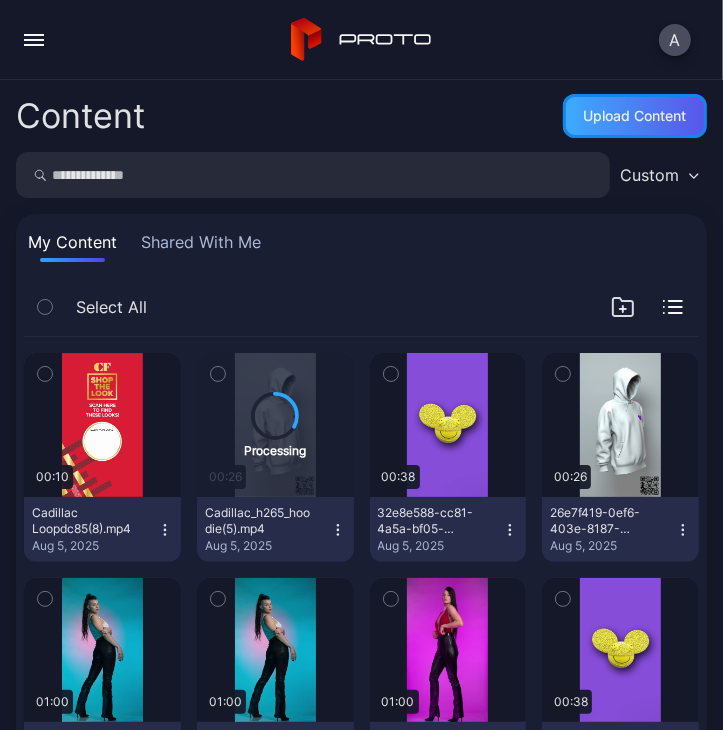 click on "Upload Content" at bounding box center [635, 116] 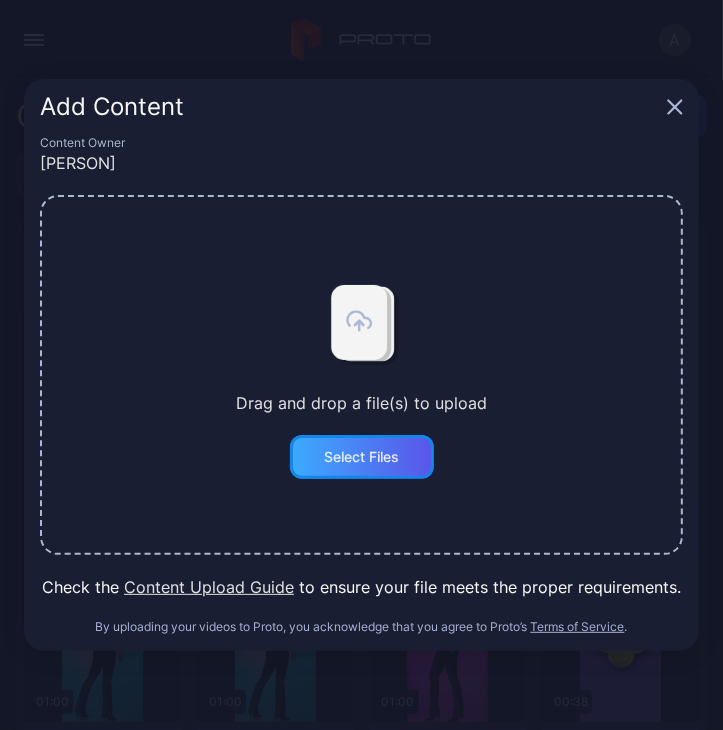 click on "Select Files" at bounding box center [361, 457] 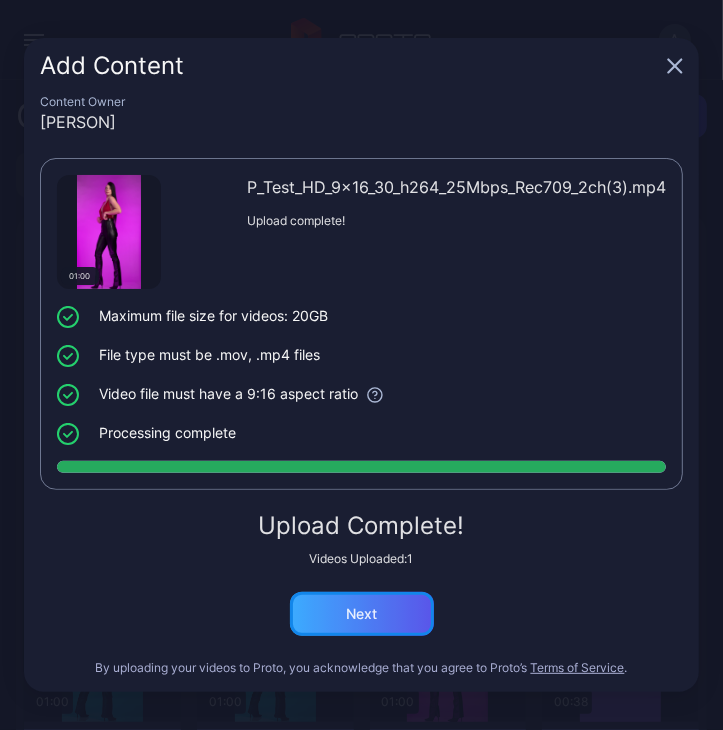 click on "Next" at bounding box center (362, 614) 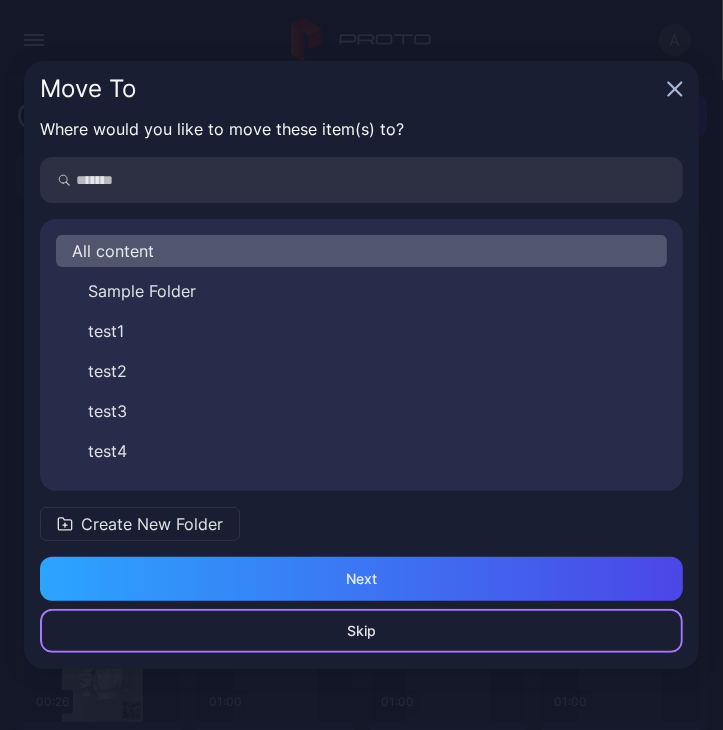 click on "Skip" at bounding box center (361, 631) 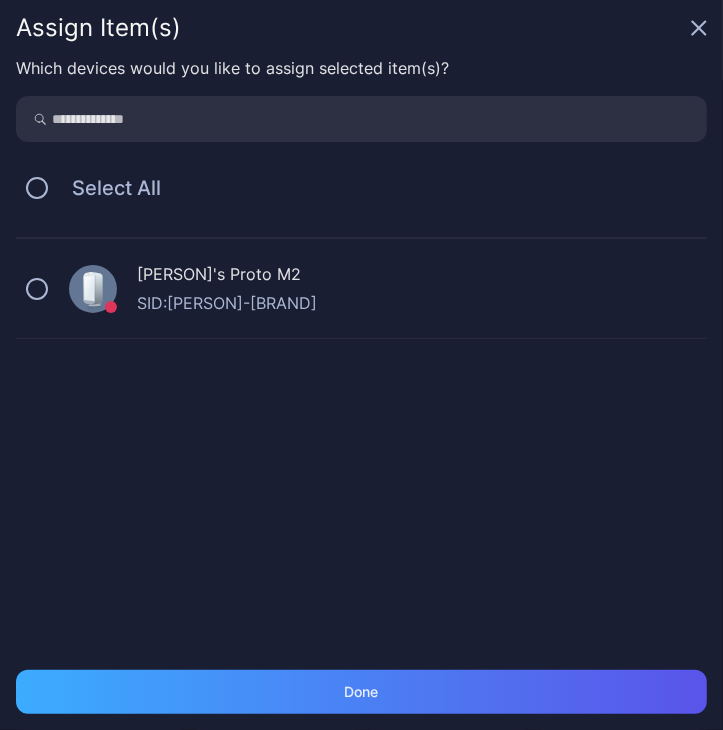 click on "Assign Item(s) Which devices would you like to assign selected item(s)? Select All Alex's Proto M2 SID:  ALSHEVTSOV-PROD Offline Aug 04, 2025 at 2:59 PM Done" at bounding box center (361, 365) 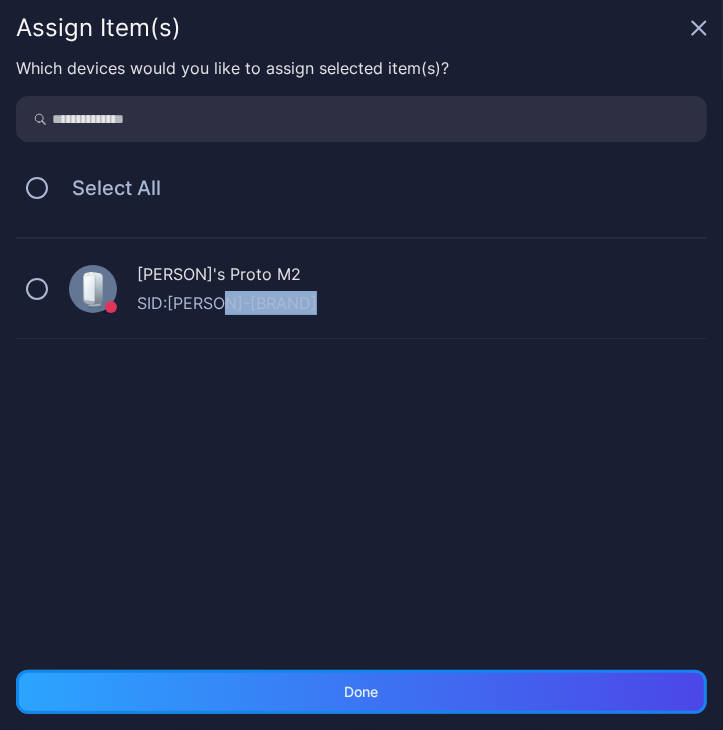 click on "Done" at bounding box center (361, 692) 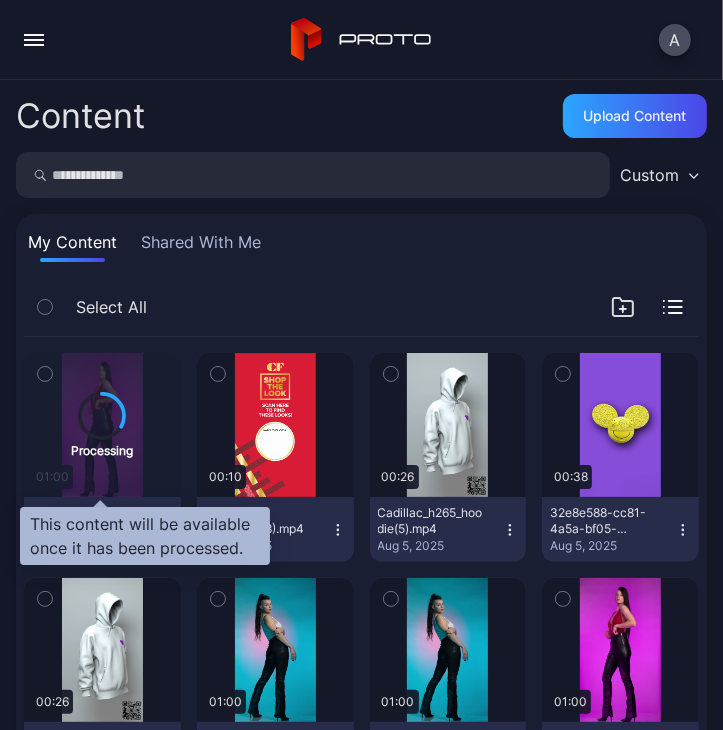 click 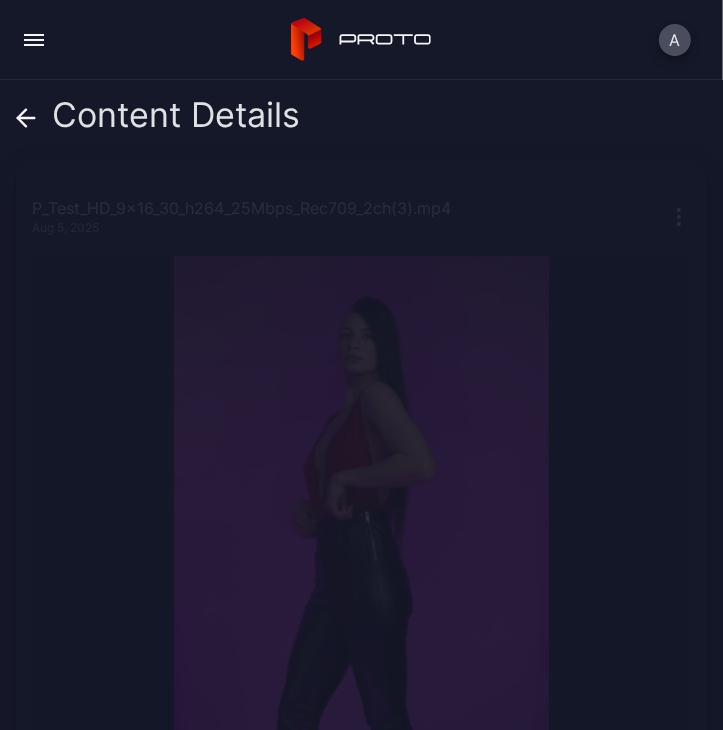 click 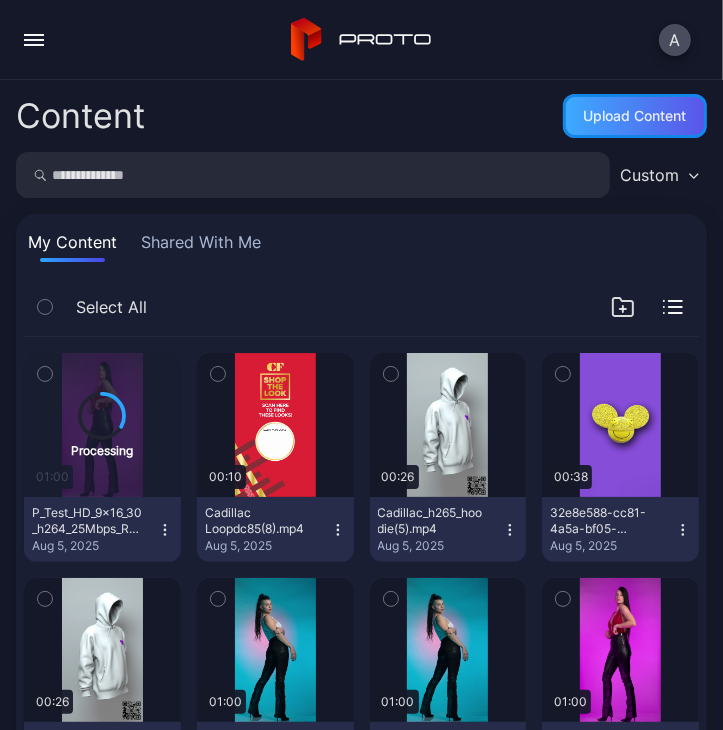 click on "Upload Content" at bounding box center (635, 116) 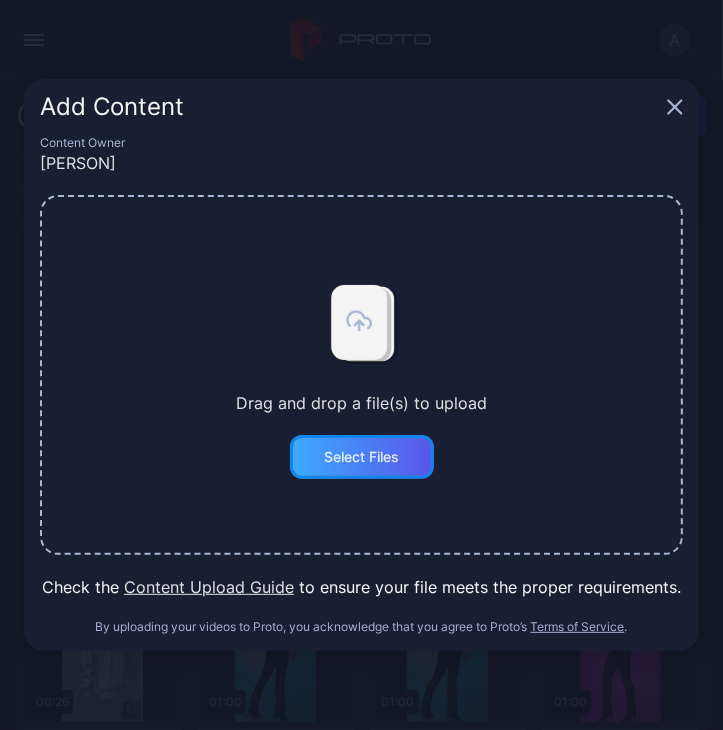 click on "Select Files" at bounding box center [361, 457] 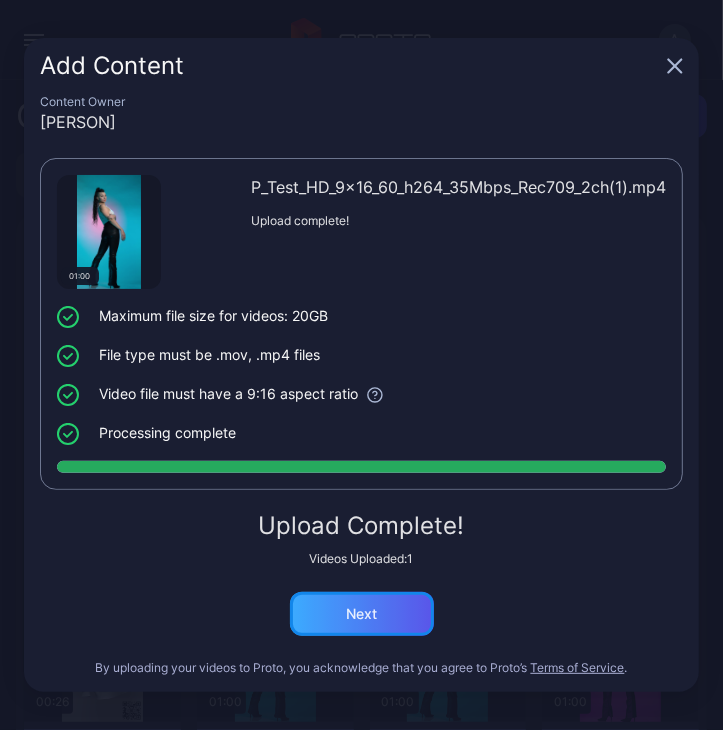 click on "Next" at bounding box center (362, 614) 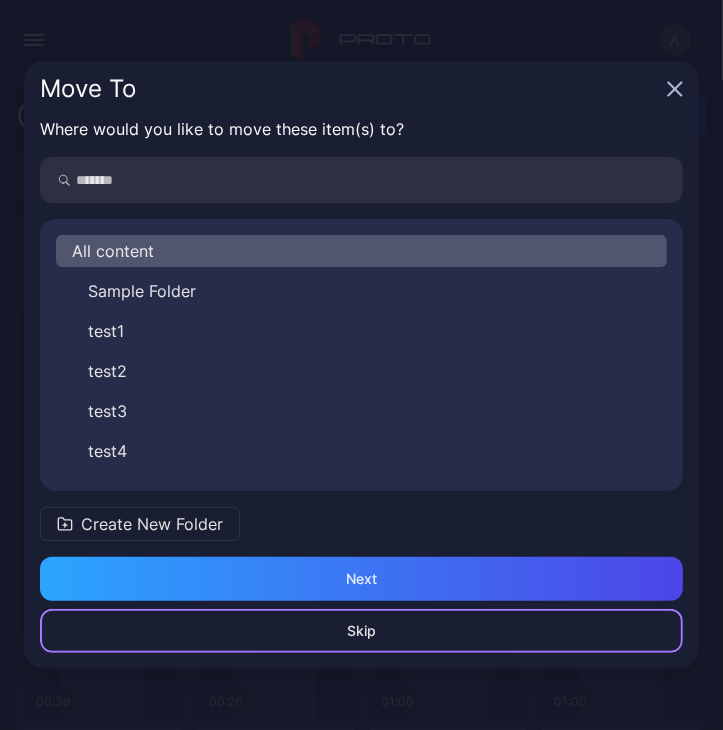 click on "Skip" at bounding box center (361, 631) 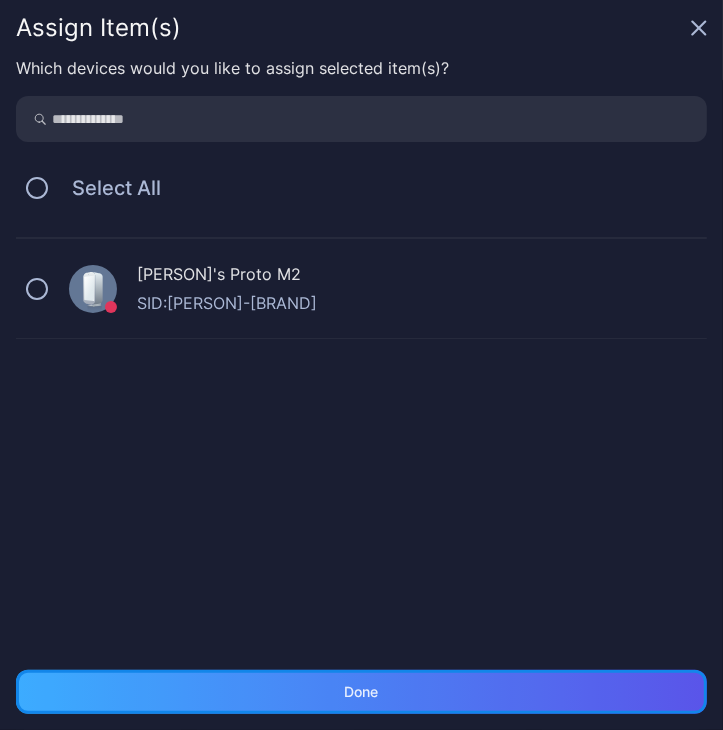 click on "Done" at bounding box center [362, 692] 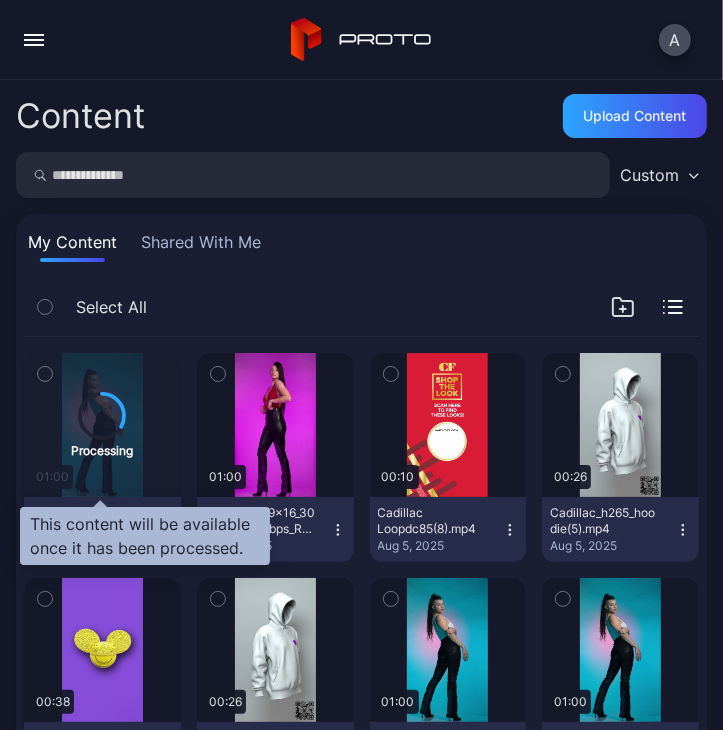click on "Processing" at bounding box center [102, 425] 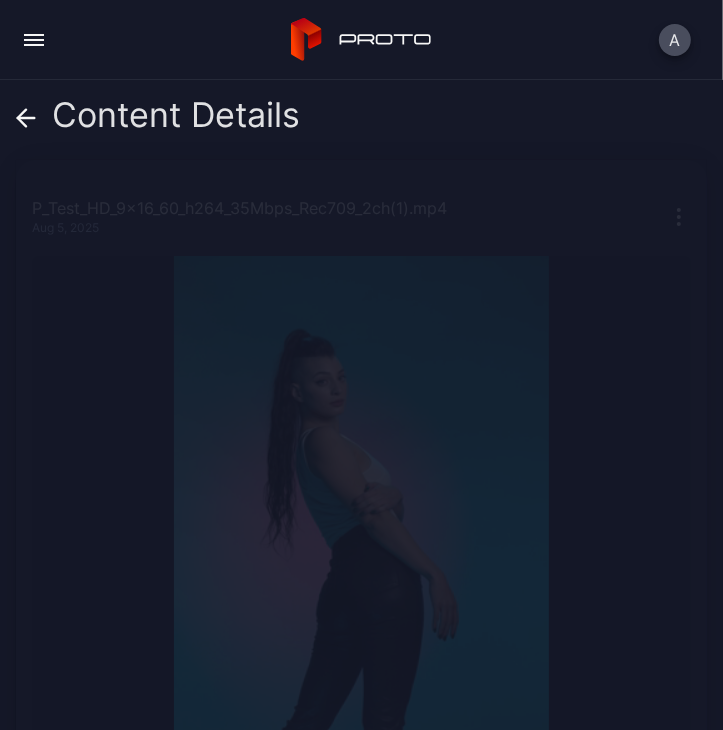 click on "Content Details P_Test_HD_9x16_60_h264_35Mbps_Rec709_2ch(1).mp4 Aug 5, 2025 We are processing this content. Please try again later. Sorry, your browser doesn‘t support embedded videos 00:00  /  00:00 P_Test_HD_9x16_60_h264_35Mbps_Rec709_2ch(1).mp4 Aug 5, 2025 Owned By Alex File Size 265 MB File Type mp4 Video Codec h264 Audio Codec aac Orientation PORTRAIT Resolution 1080 x 1920 (Full HD) Allow Translation" at bounding box center (361, 405) 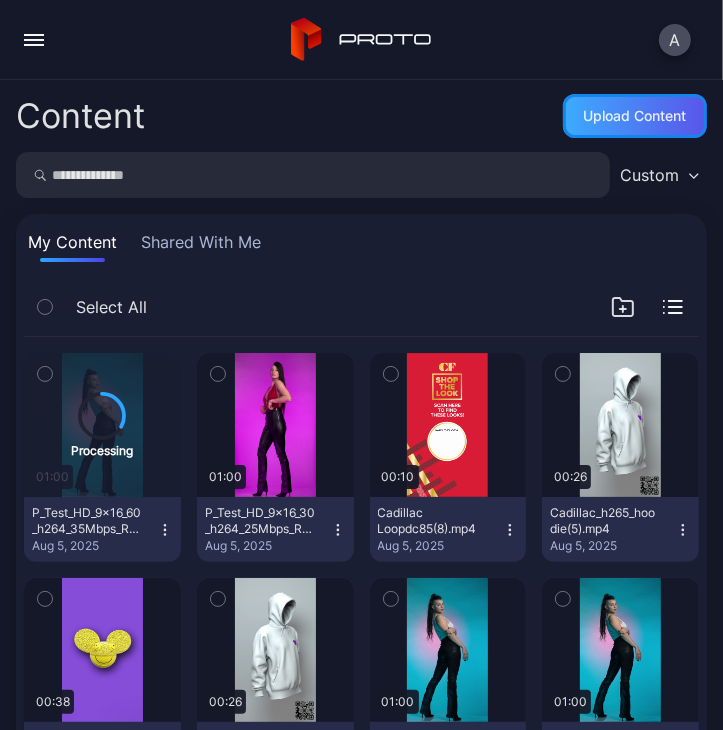 click on "Upload Content" at bounding box center [635, 116] 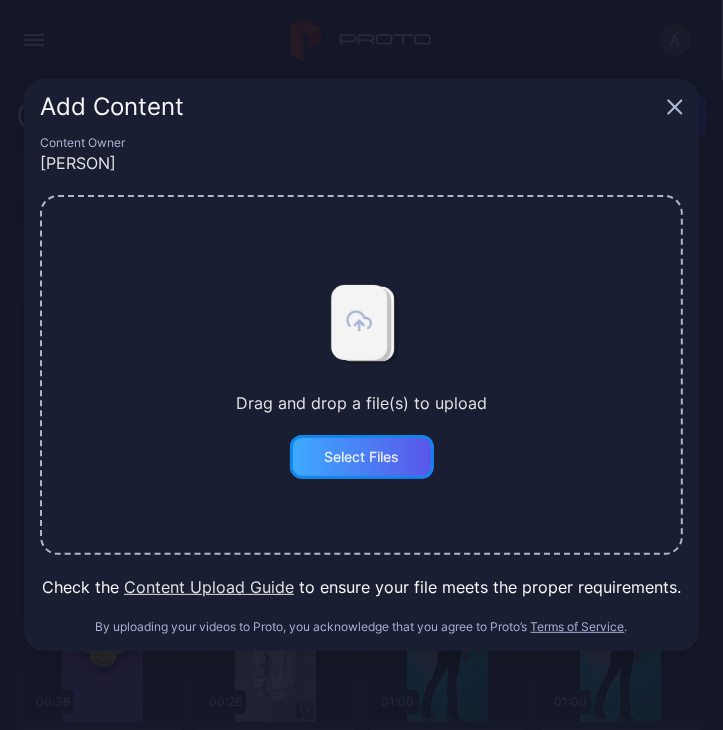 click on "Select Files" at bounding box center [361, 457] 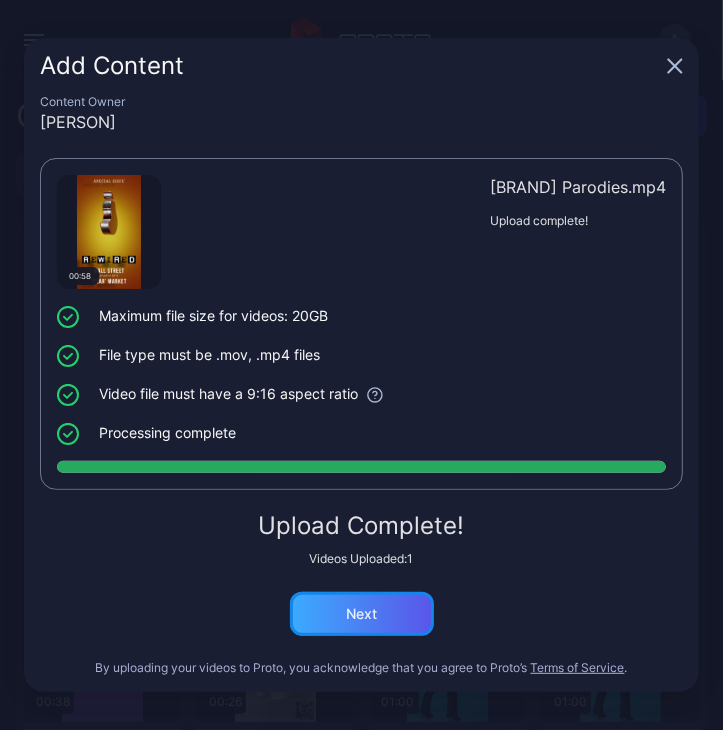 click on "Next" at bounding box center (362, 614) 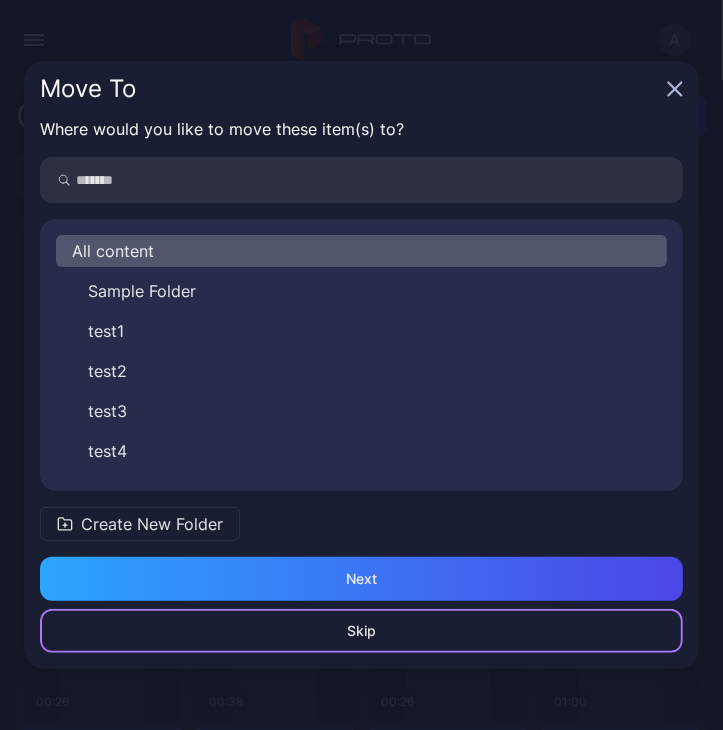 click on "Skip" at bounding box center [361, 631] 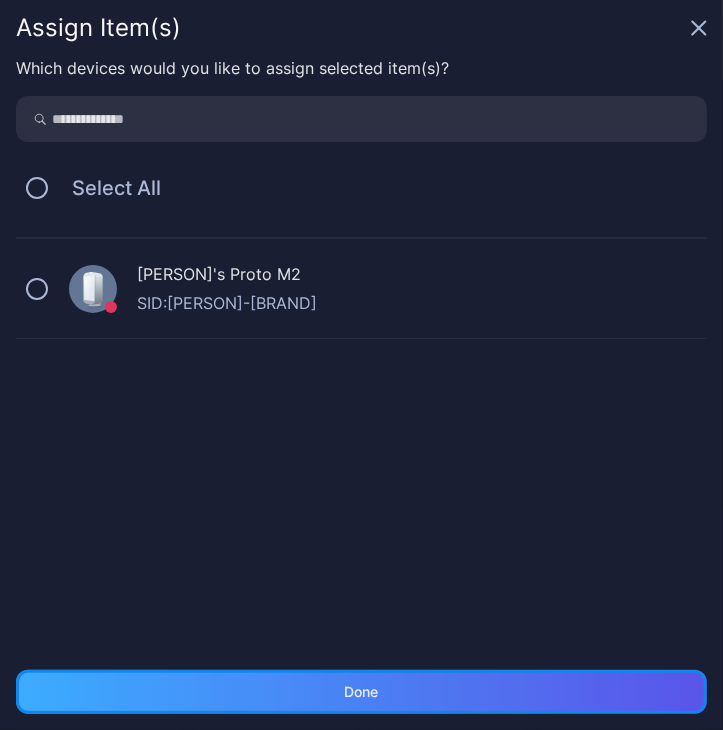 click on "Done" at bounding box center [361, 692] 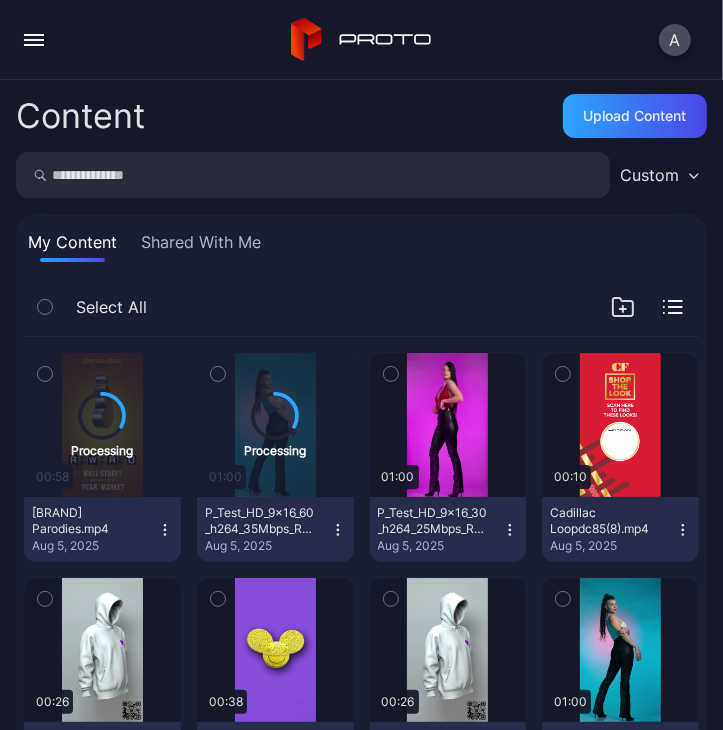 click at bounding box center [218, 374] 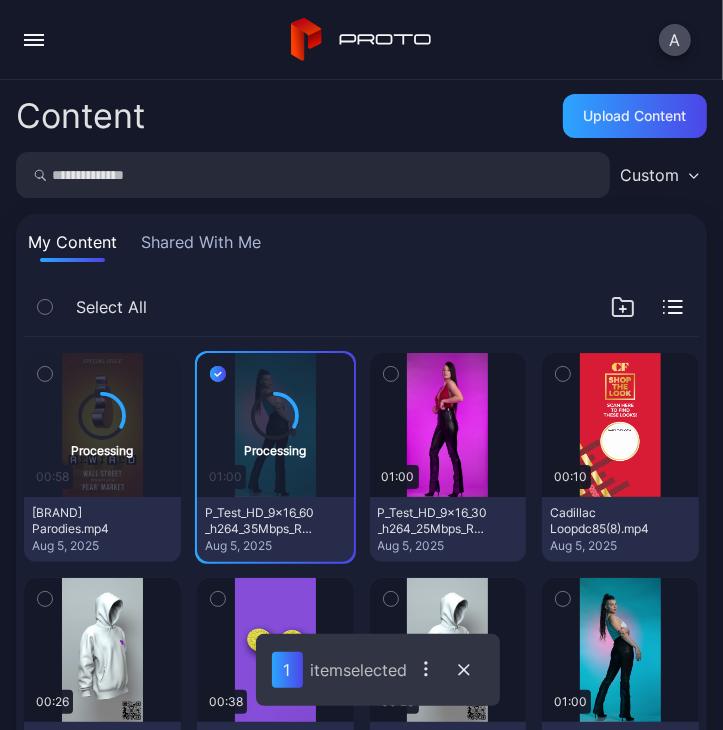 click on "Processing" at bounding box center (275, 425) 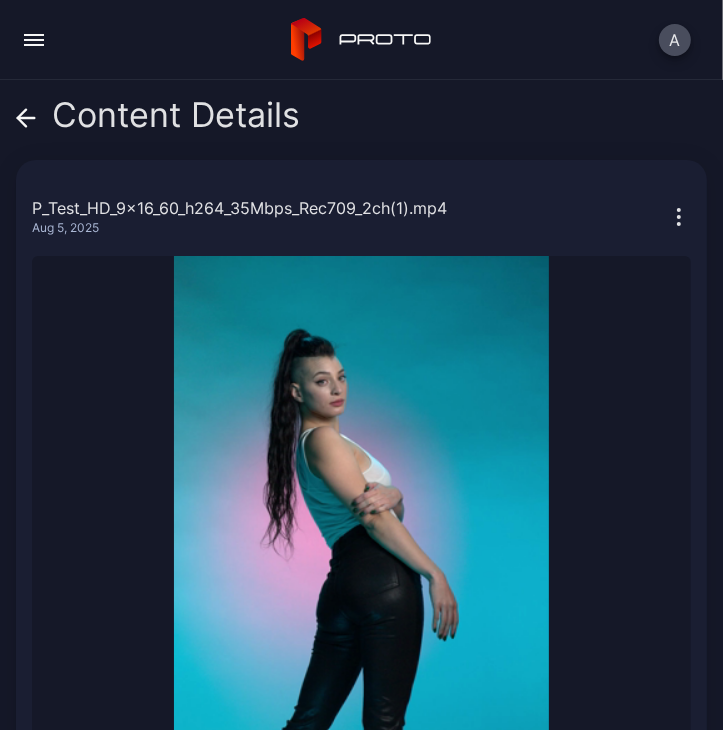 click 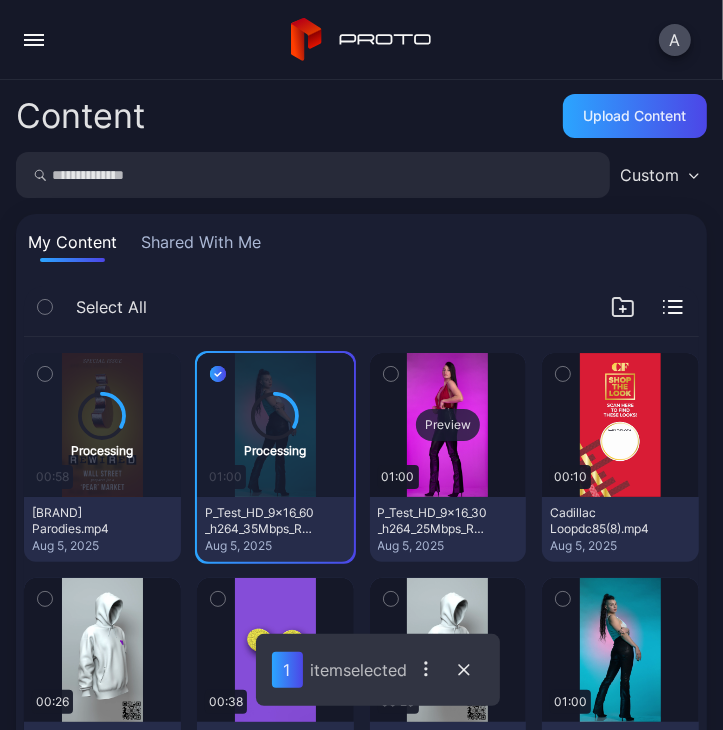 click on "Preview" at bounding box center [448, 425] 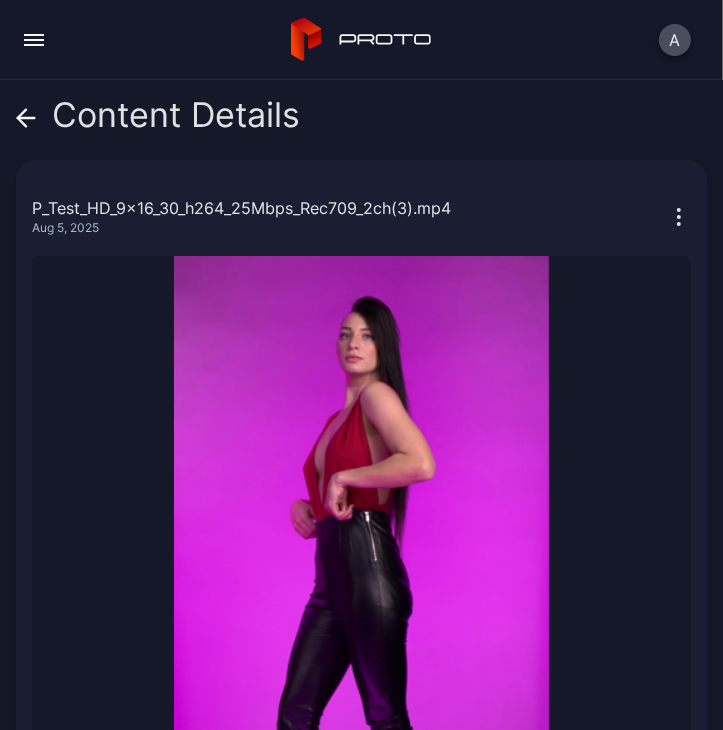 click 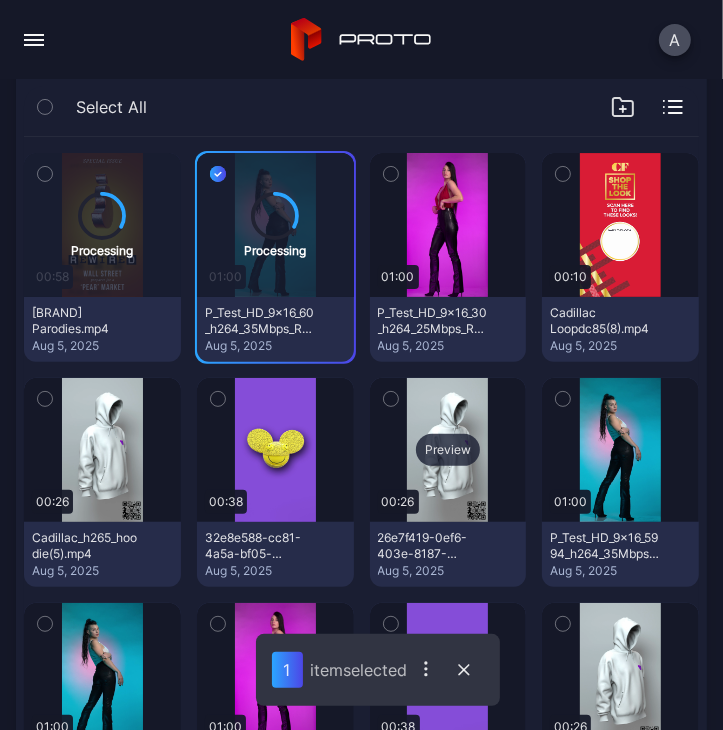 scroll, scrollTop: 300, scrollLeft: 0, axis: vertical 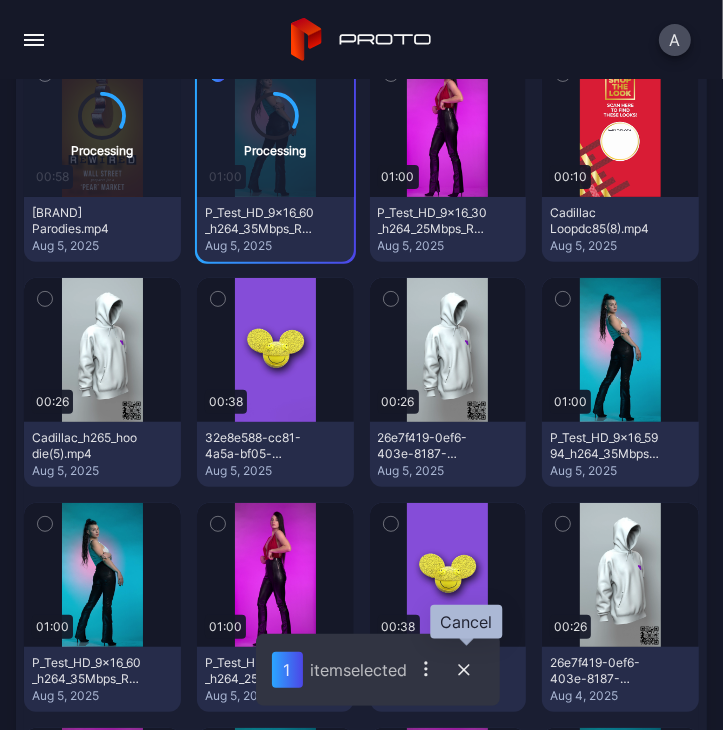 click 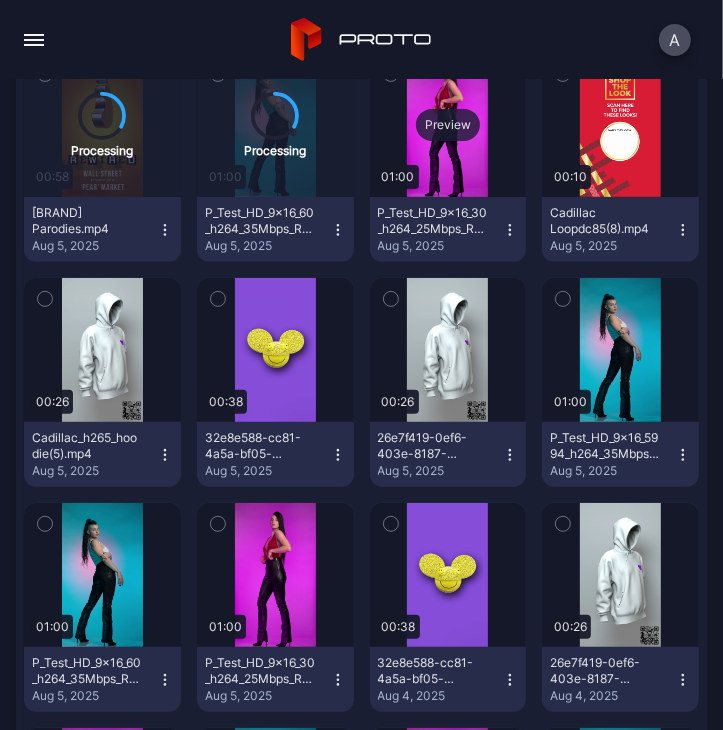 click on "Preview" at bounding box center [448, 125] 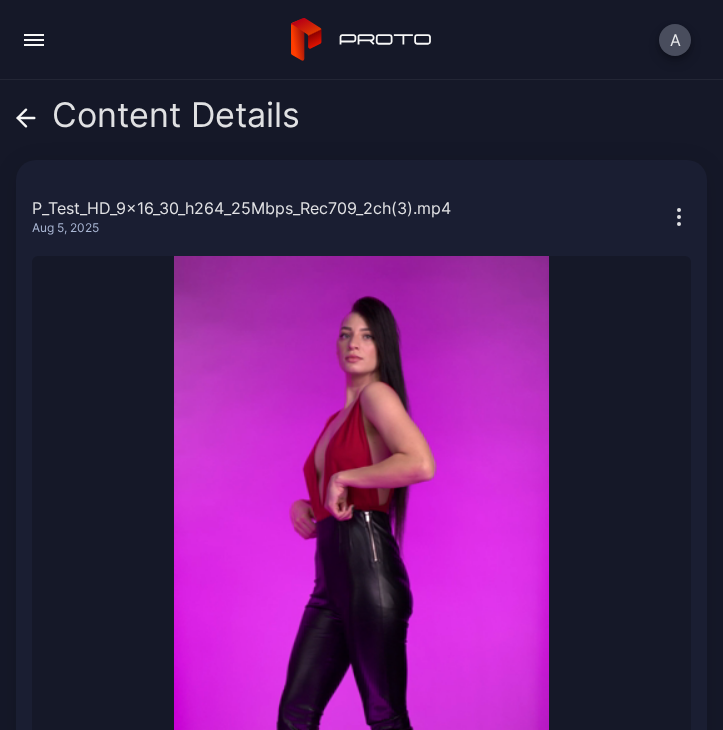 scroll, scrollTop: 0, scrollLeft: 0, axis: both 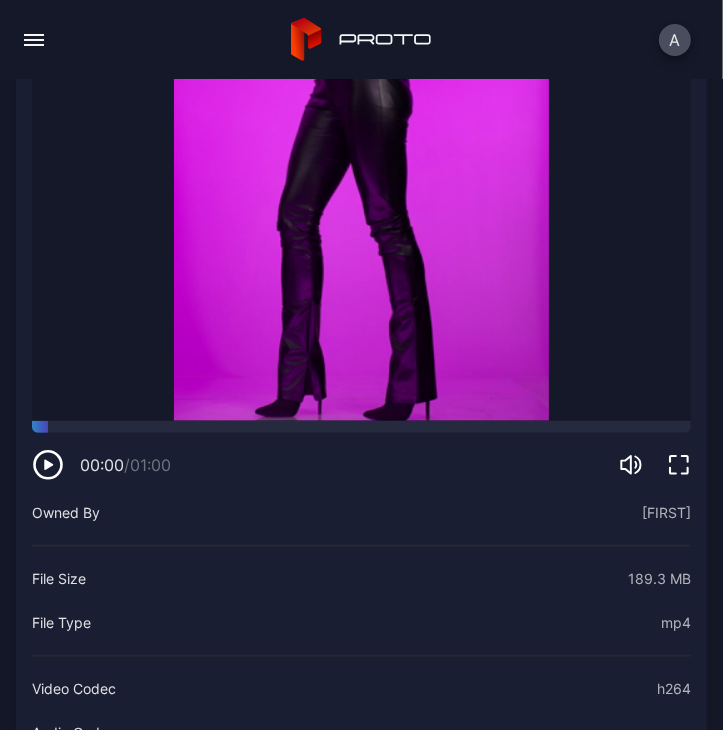 click at bounding box center (34, 40) 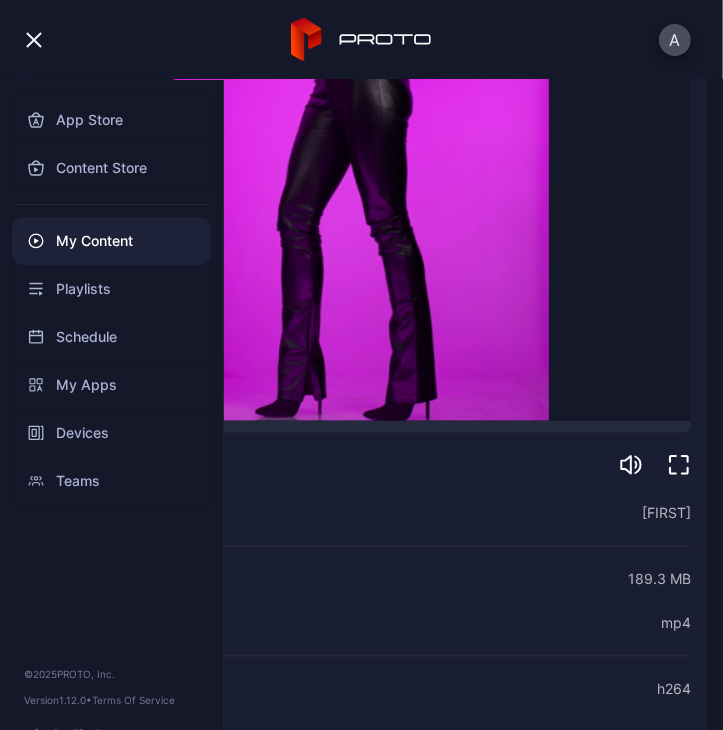 click on "My Content" at bounding box center [111, 241] 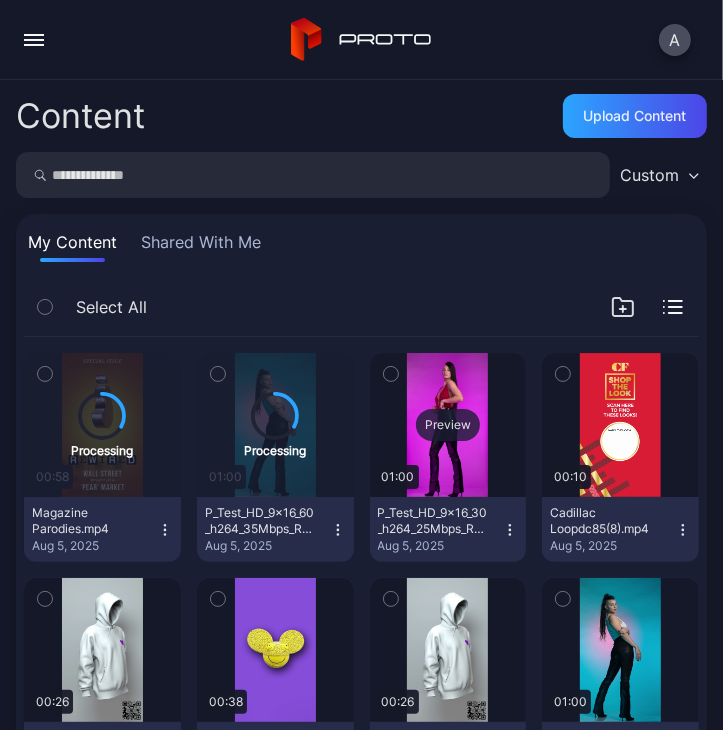 click on "Preview" at bounding box center [448, 425] 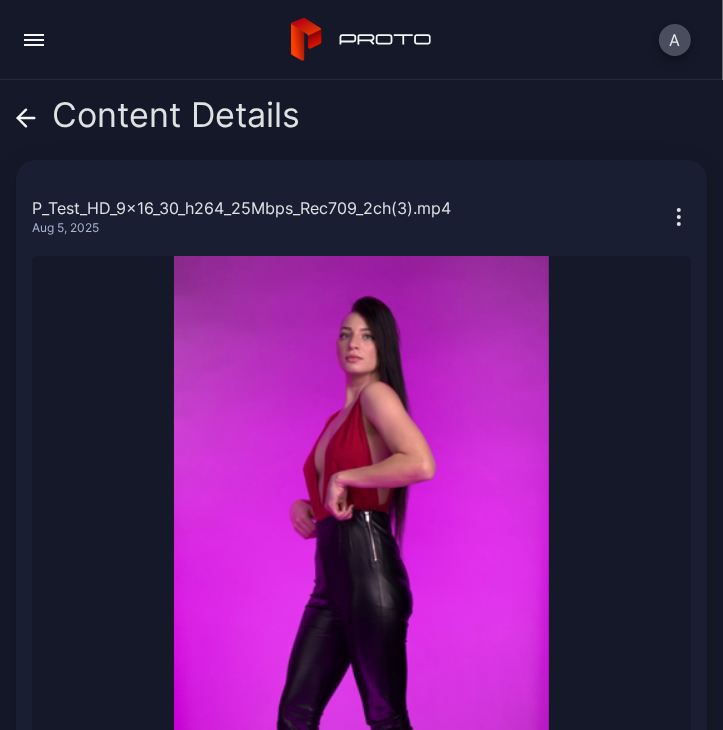 click 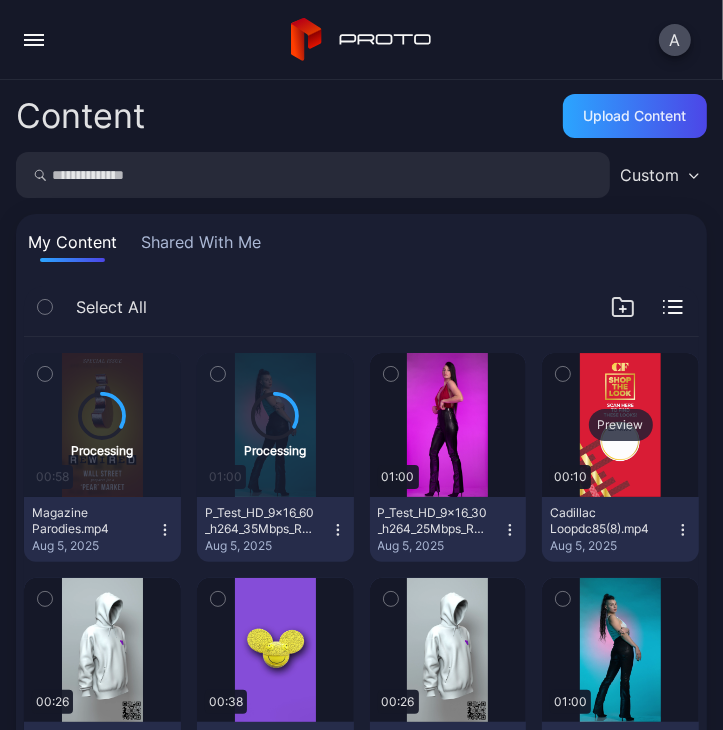 click on "Preview" at bounding box center [620, 425] 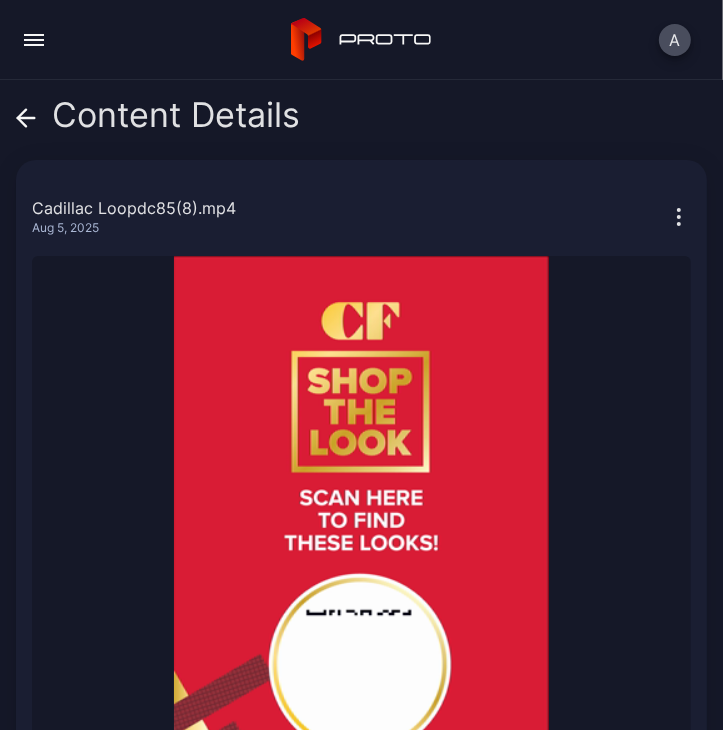 click 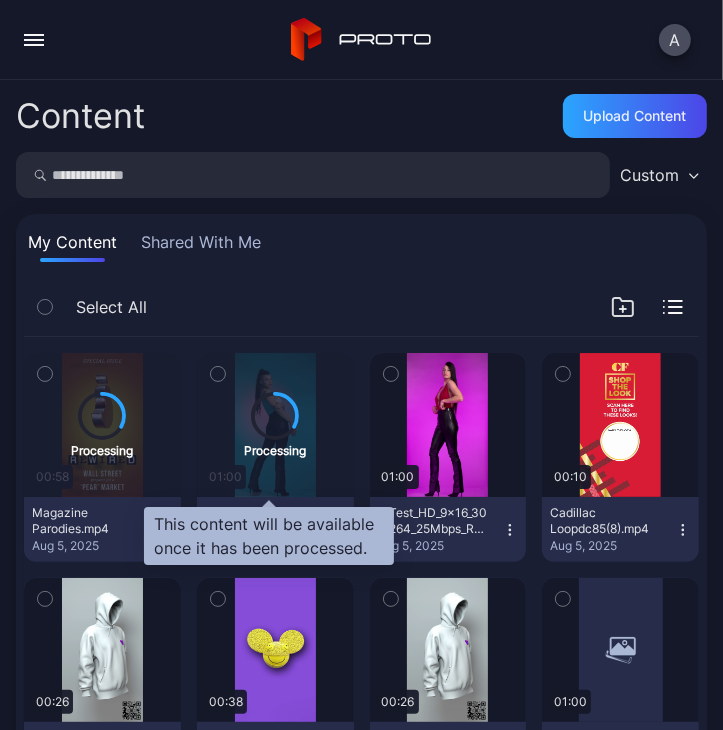 click 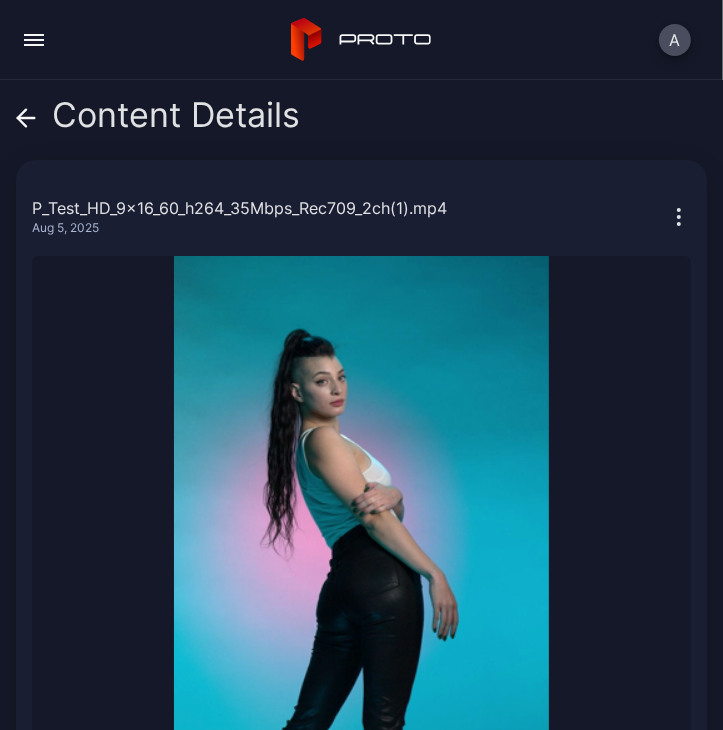click 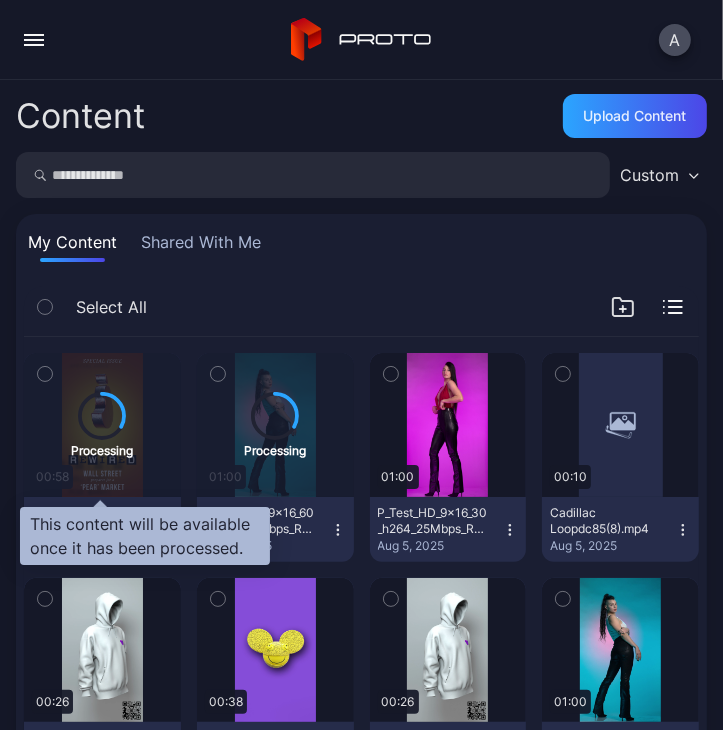 click 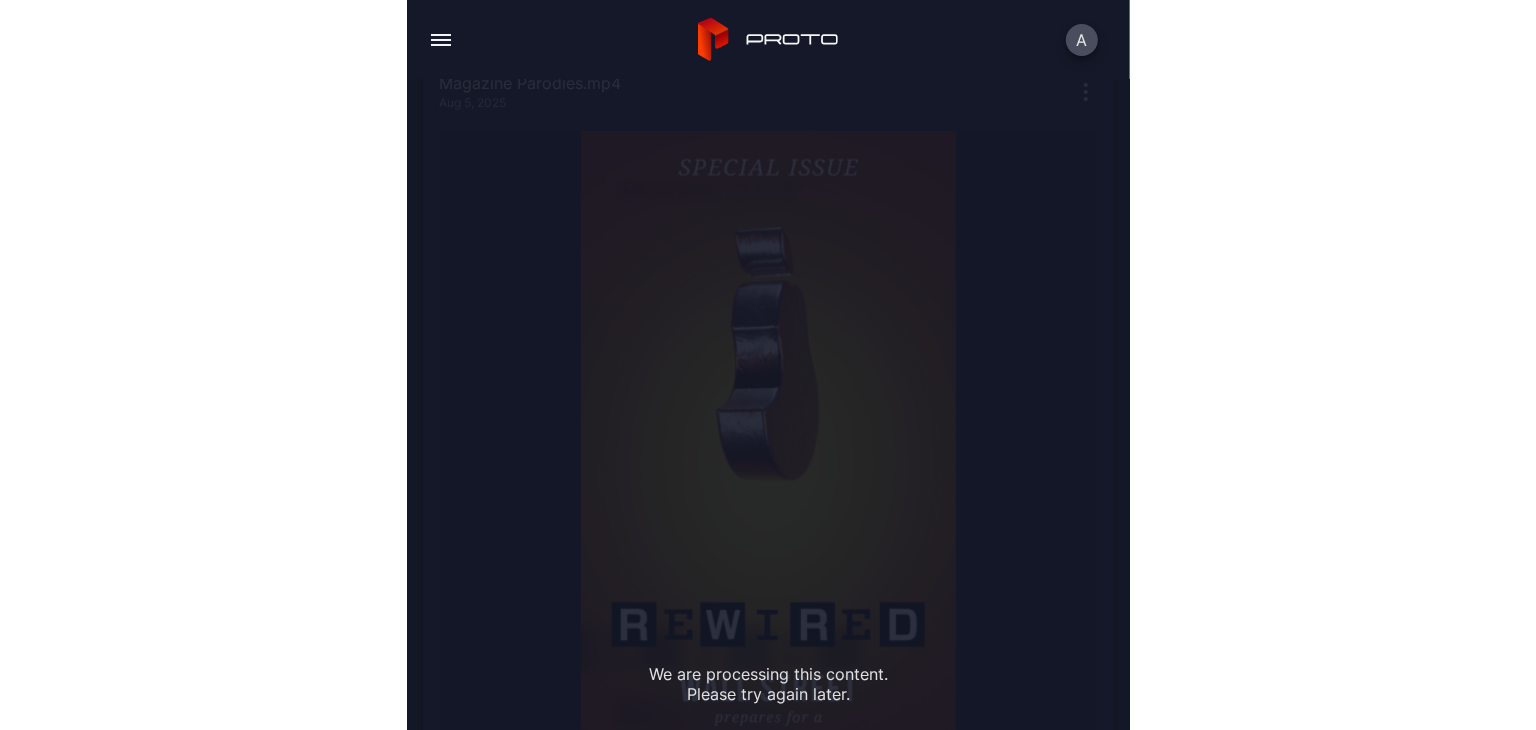 scroll, scrollTop: 100, scrollLeft: 0, axis: vertical 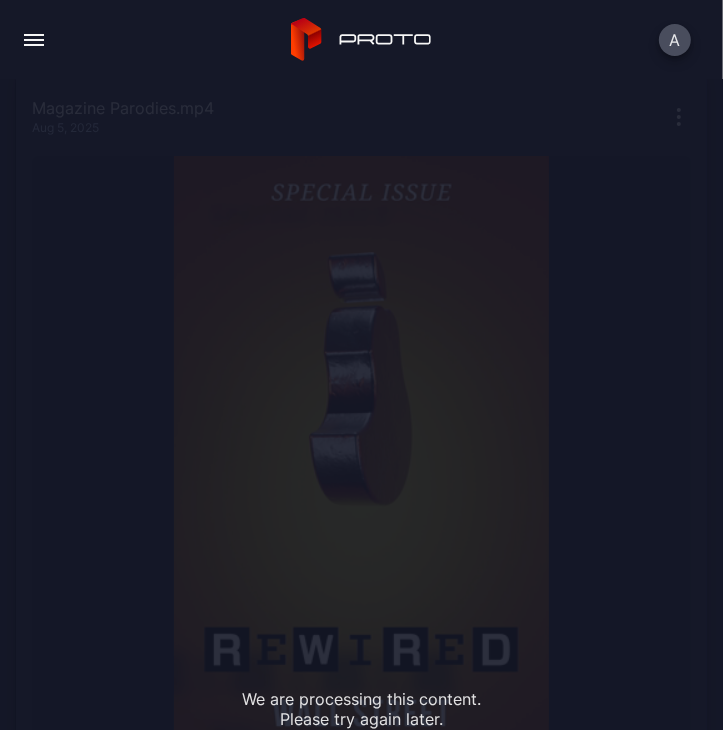 click on "We are processing this content. Please try again later." at bounding box center [361, 708] 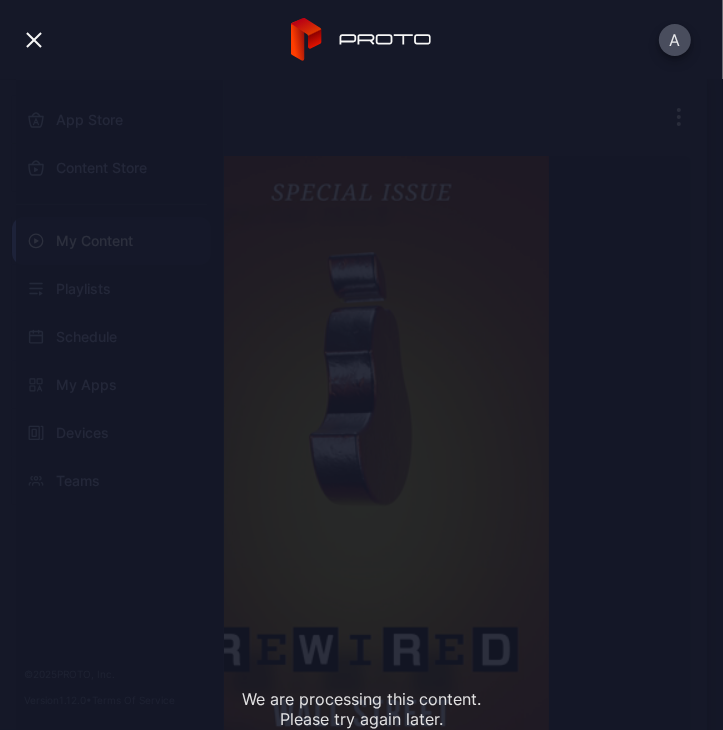 click on "We are processing this content. Please try again later." at bounding box center (361, 708) 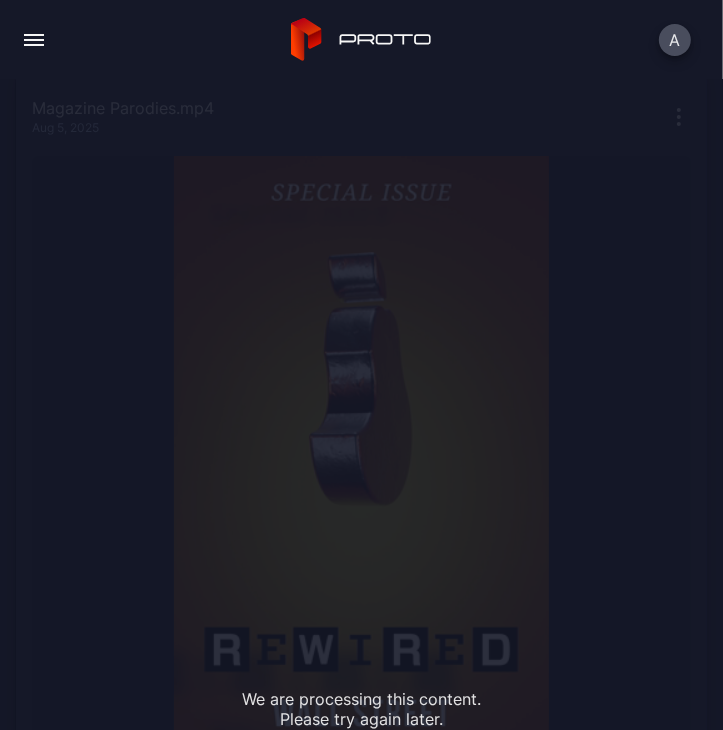 click at bounding box center (34, 35) 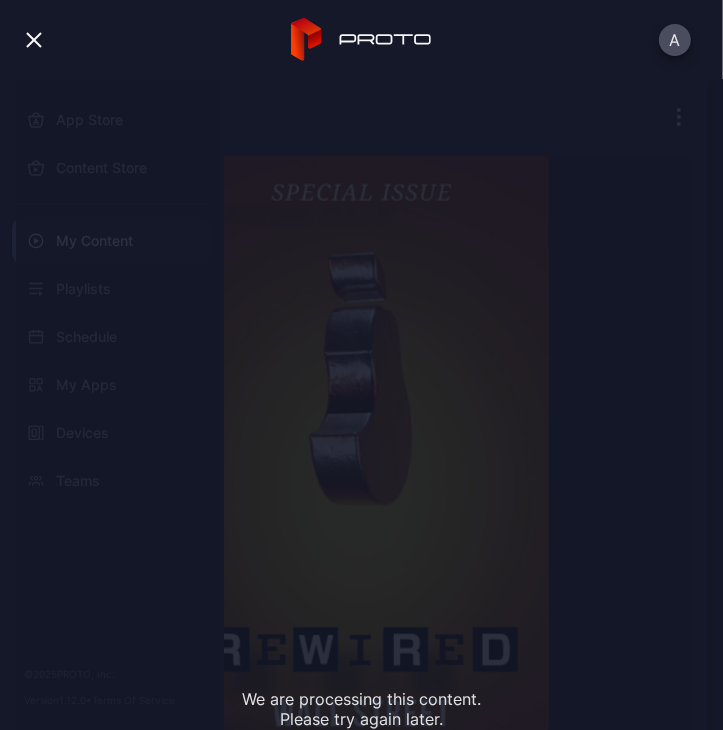 click on "We are processing this content. Please try again later." at bounding box center (361, 708) 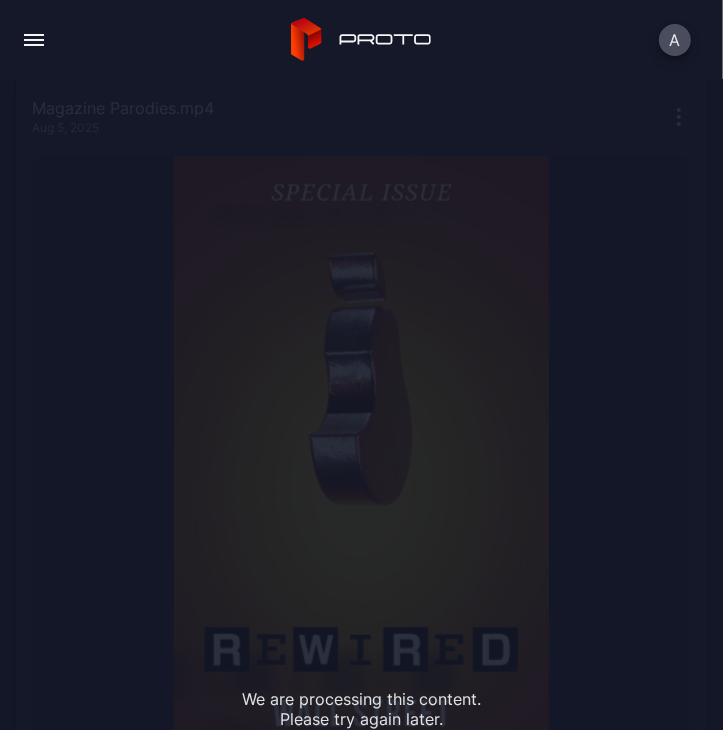 click at bounding box center [34, 40] 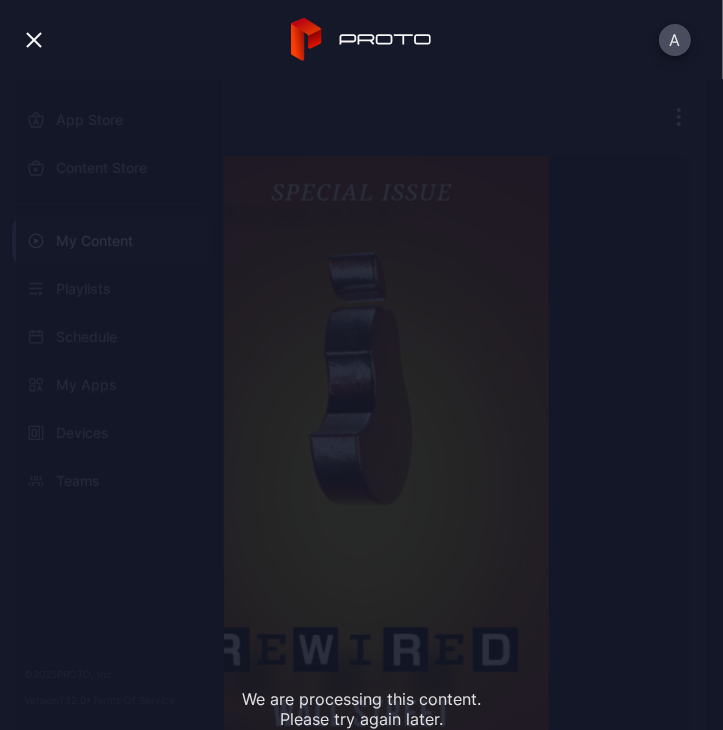 type 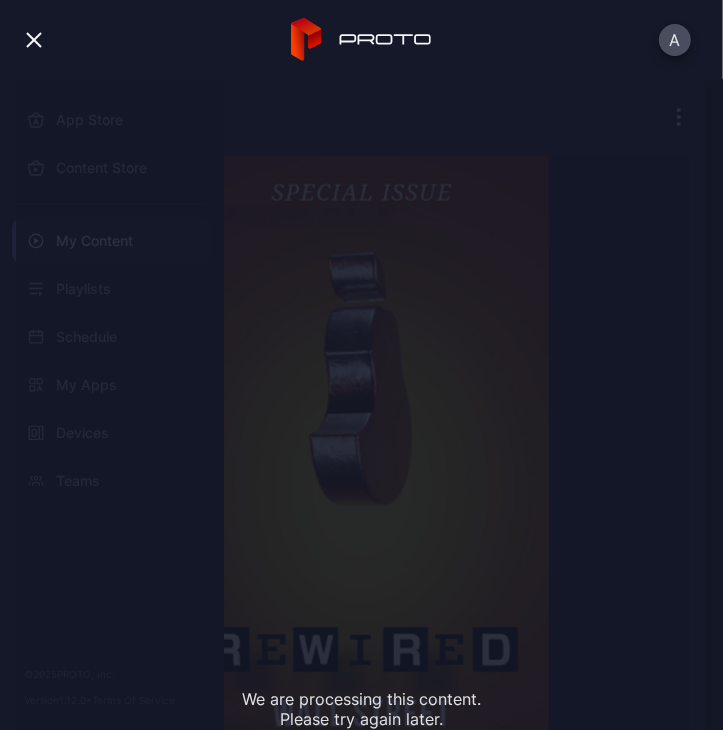 click at bounding box center (34, 40) 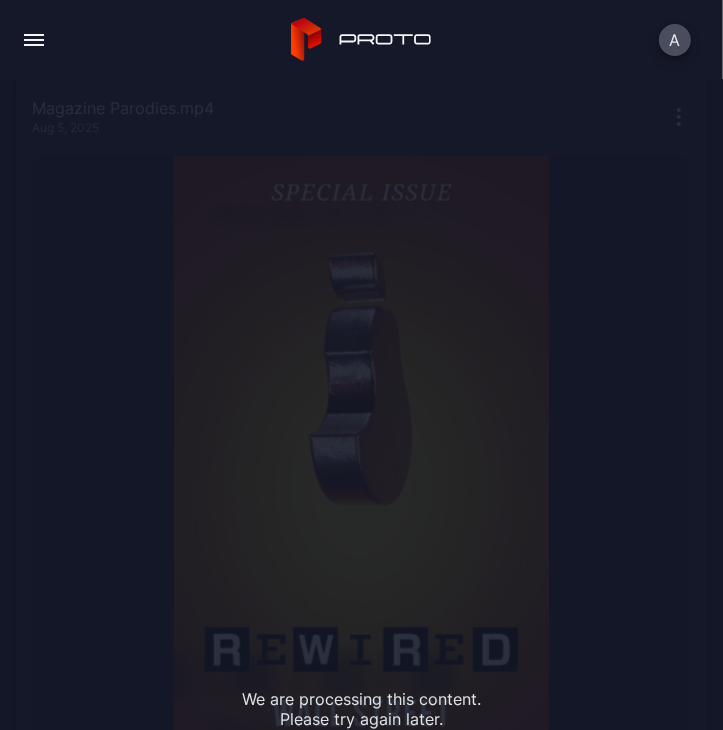 click at bounding box center [34, 40] 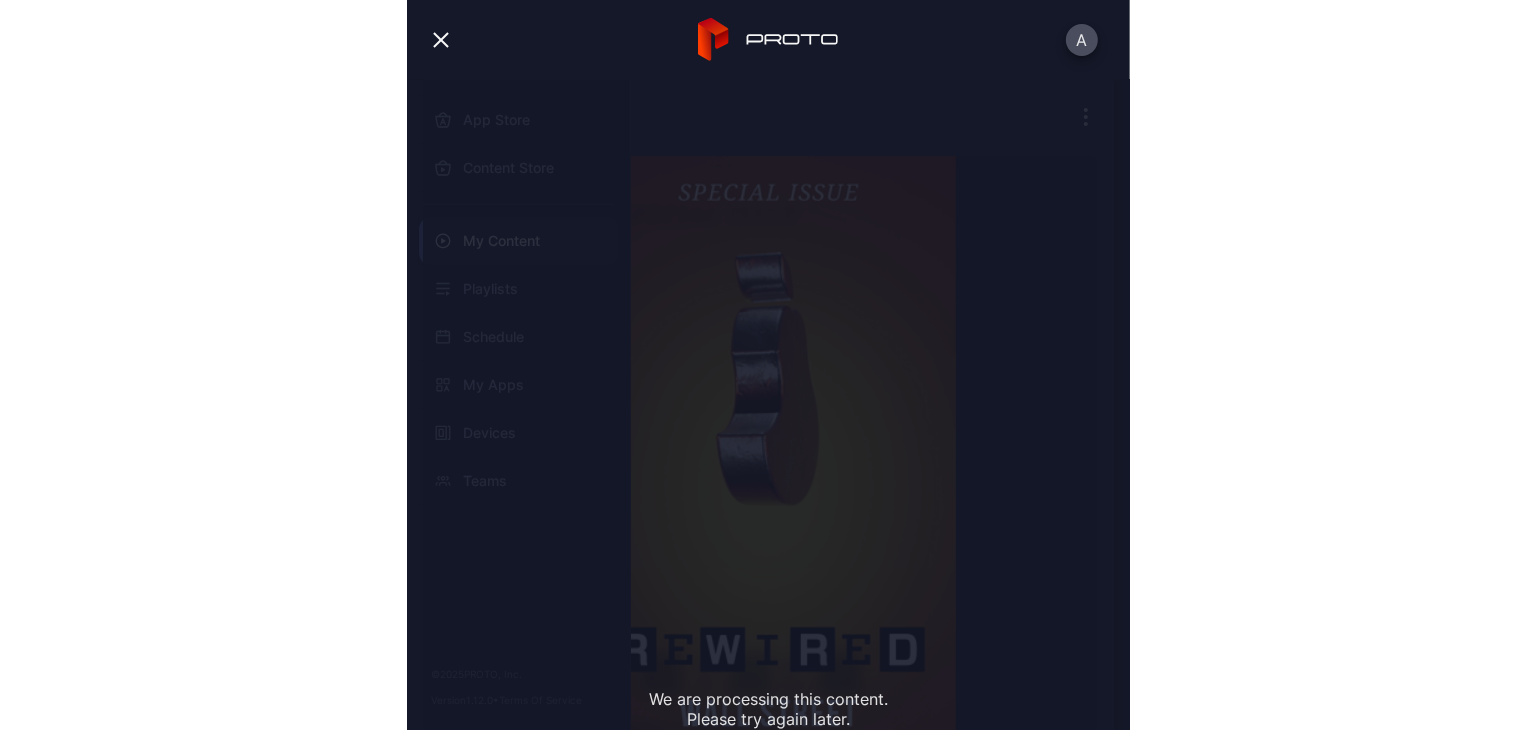 scroll, scrollTop: 96, scrollLeft: 0, axis: vertical 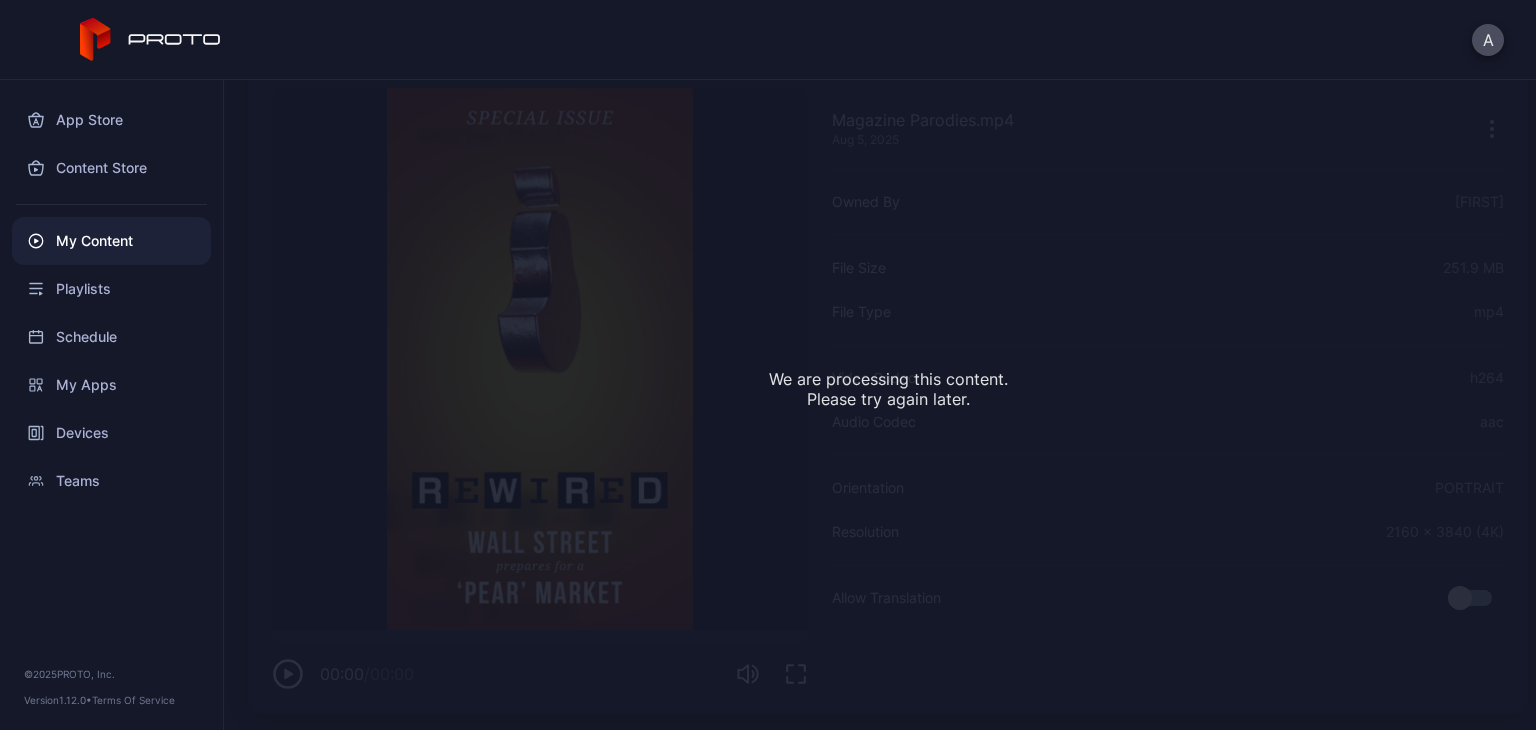 click on "My Content" at bounding box center (111, 241) 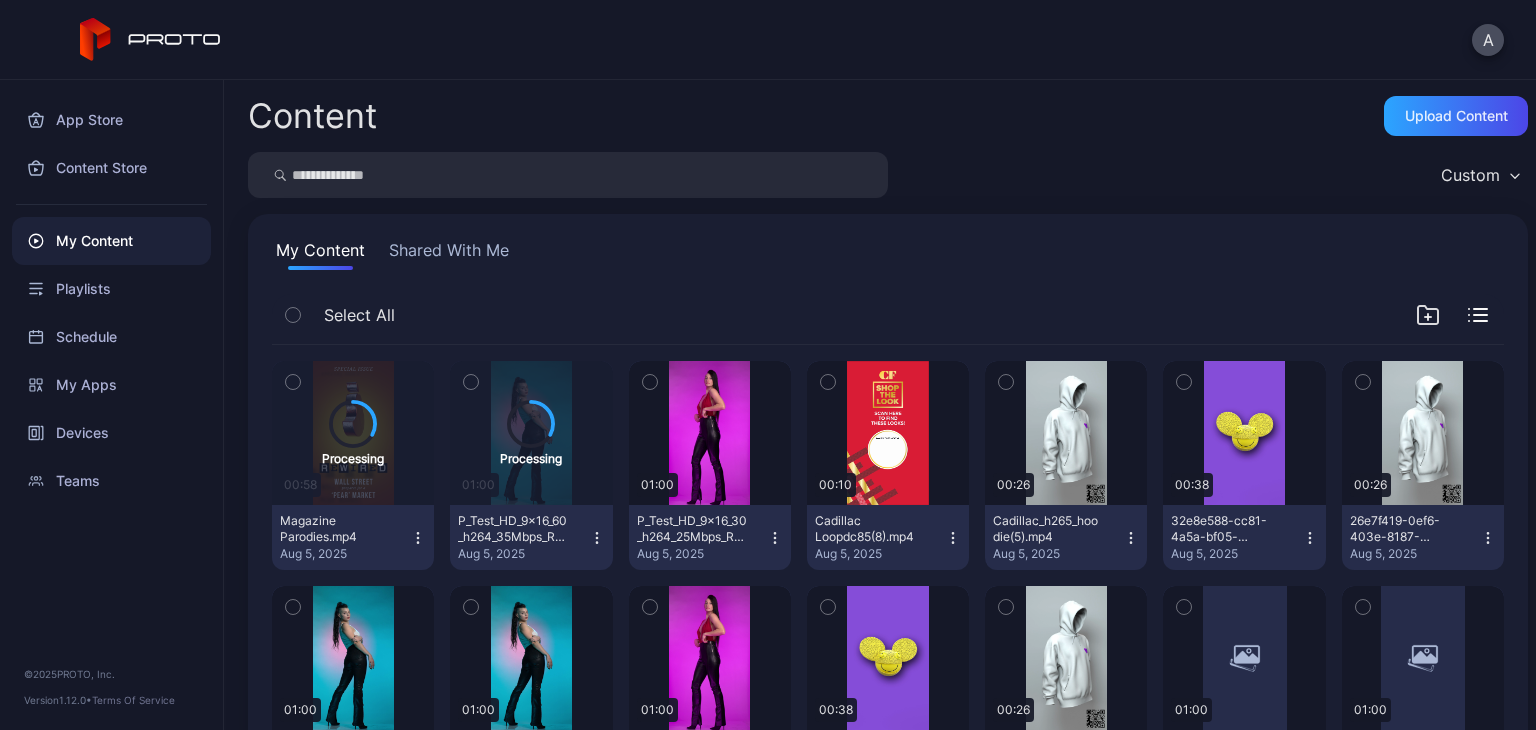 scroll, scrollTop: 8, scrollLeft: 0, axis: vertical 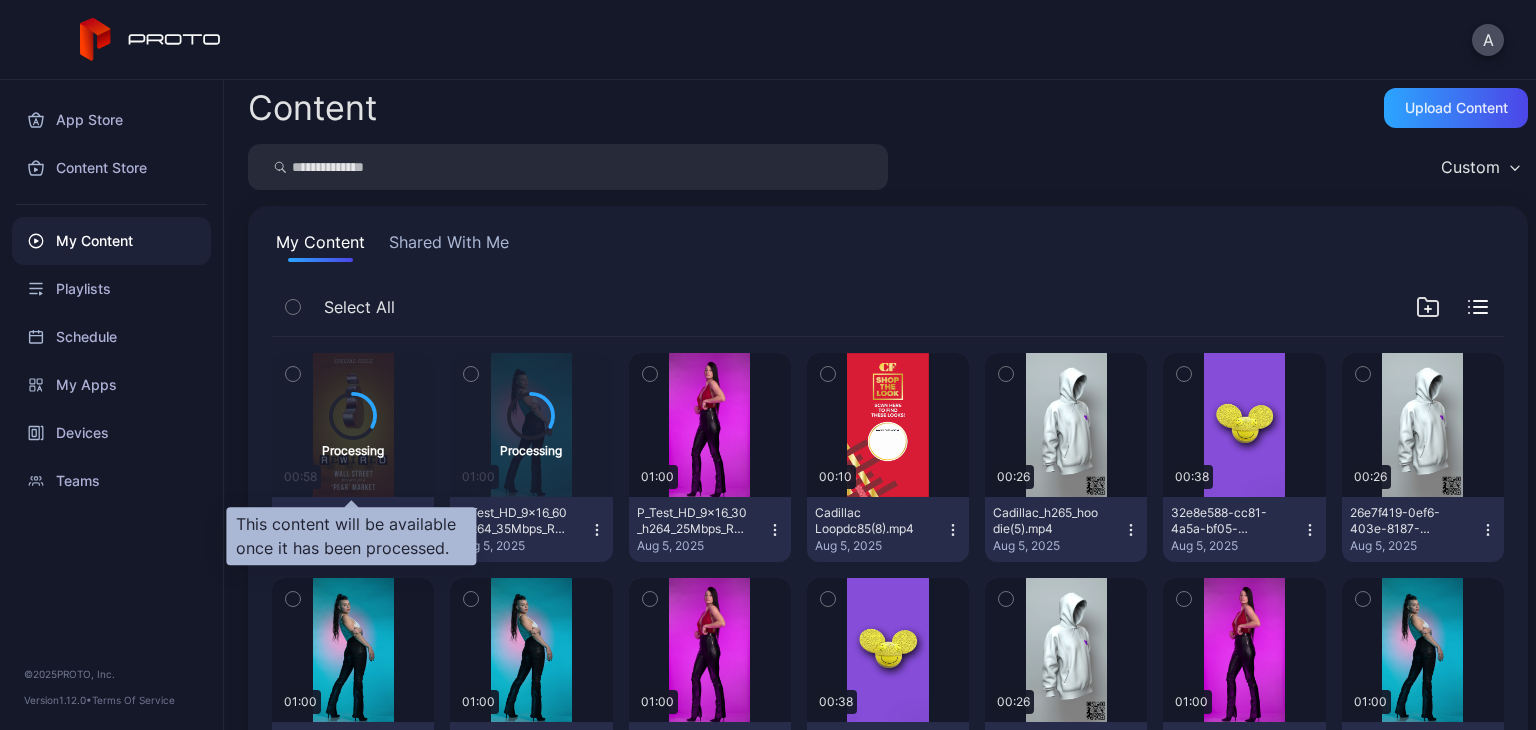 click on "Processing" at bounding box center (353, 425) 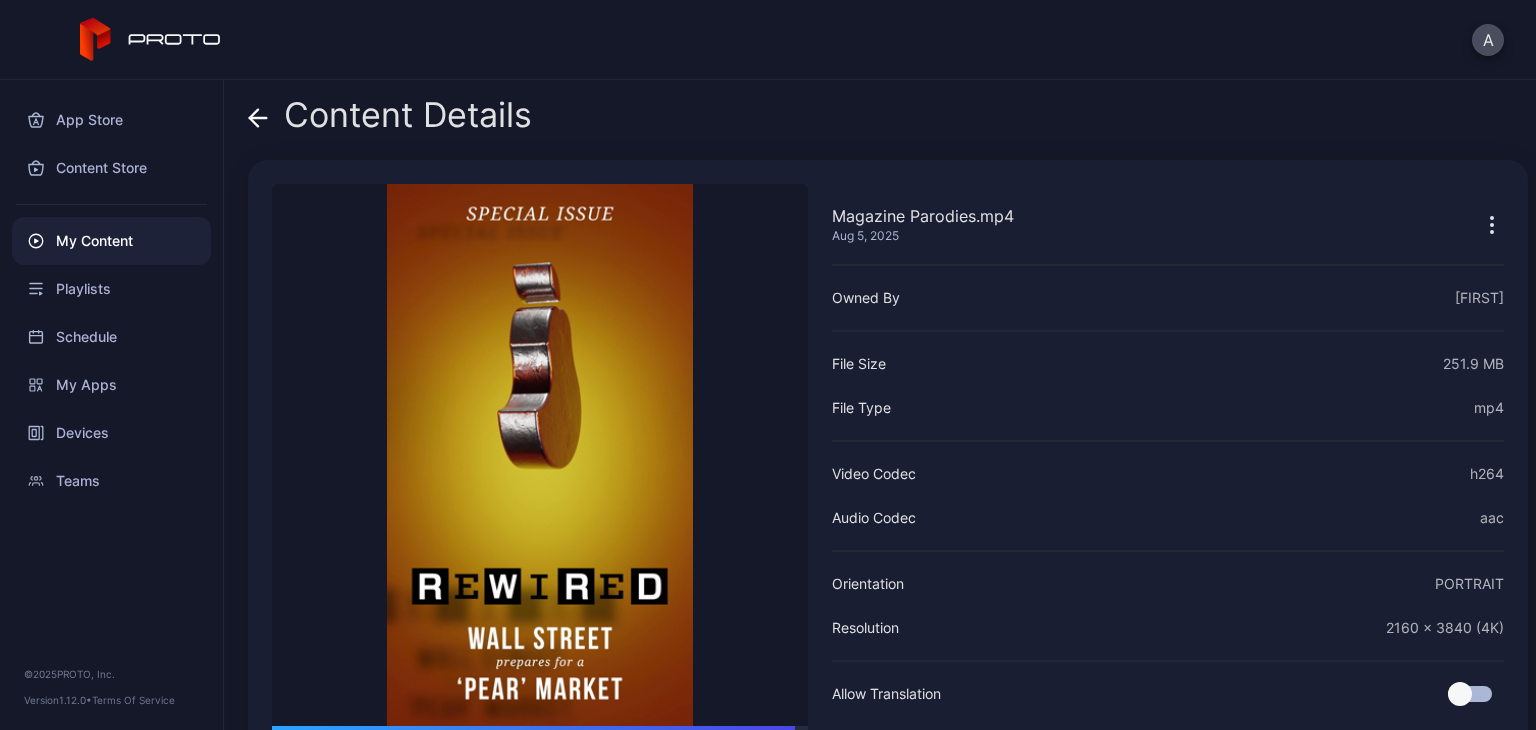 click on "My Content" at bounding box center [111, 241] 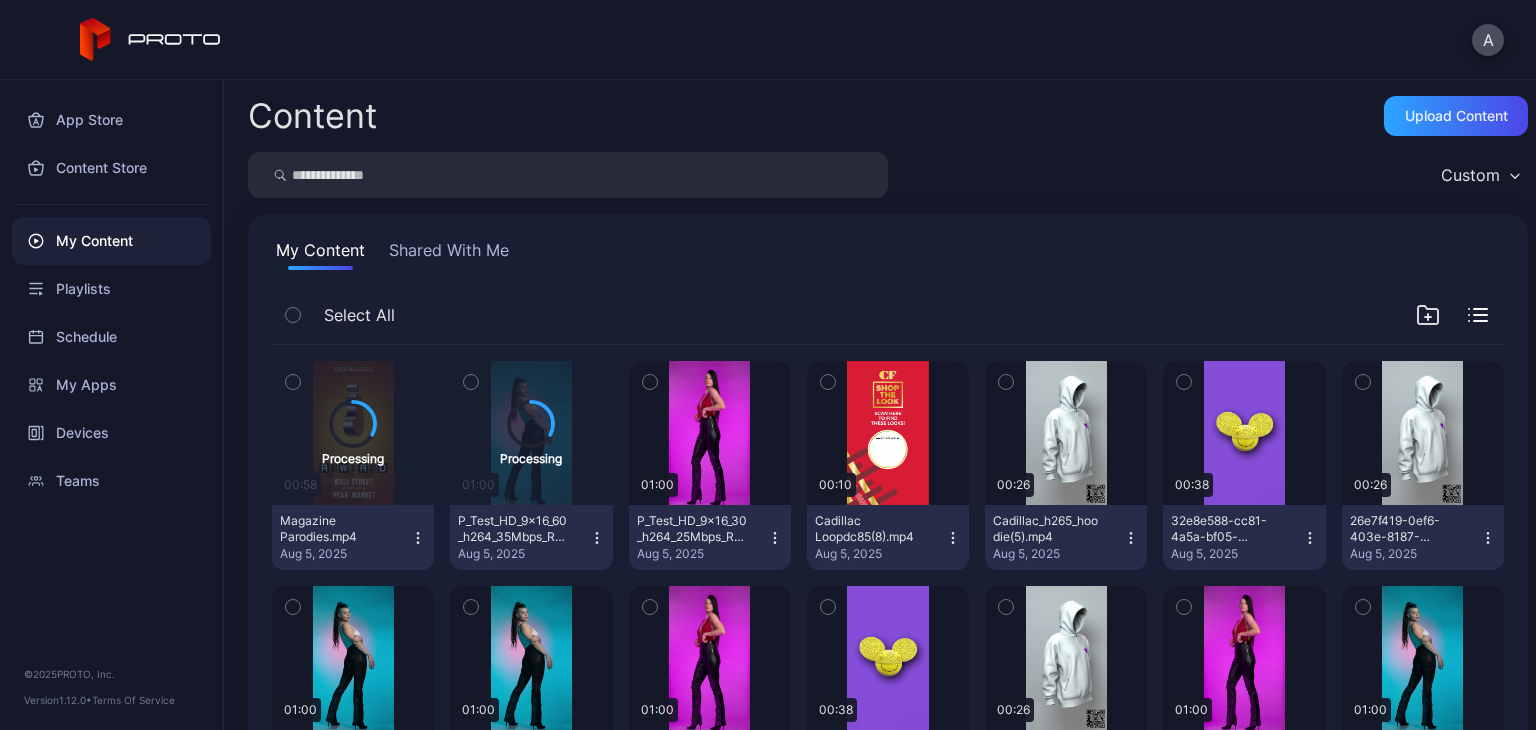 scroll, scrollTop: 8, scrollLeft: 0, axis: vertical 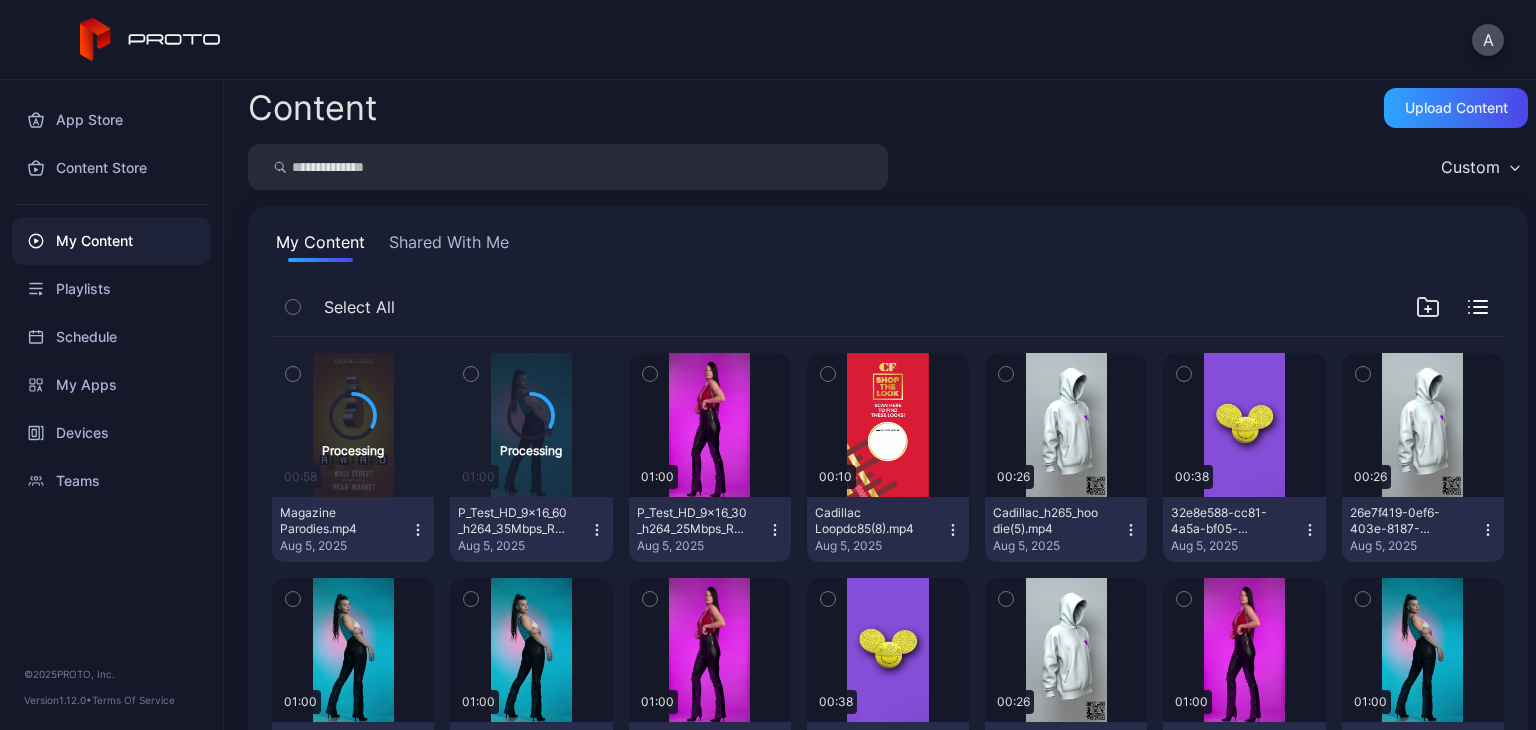 click 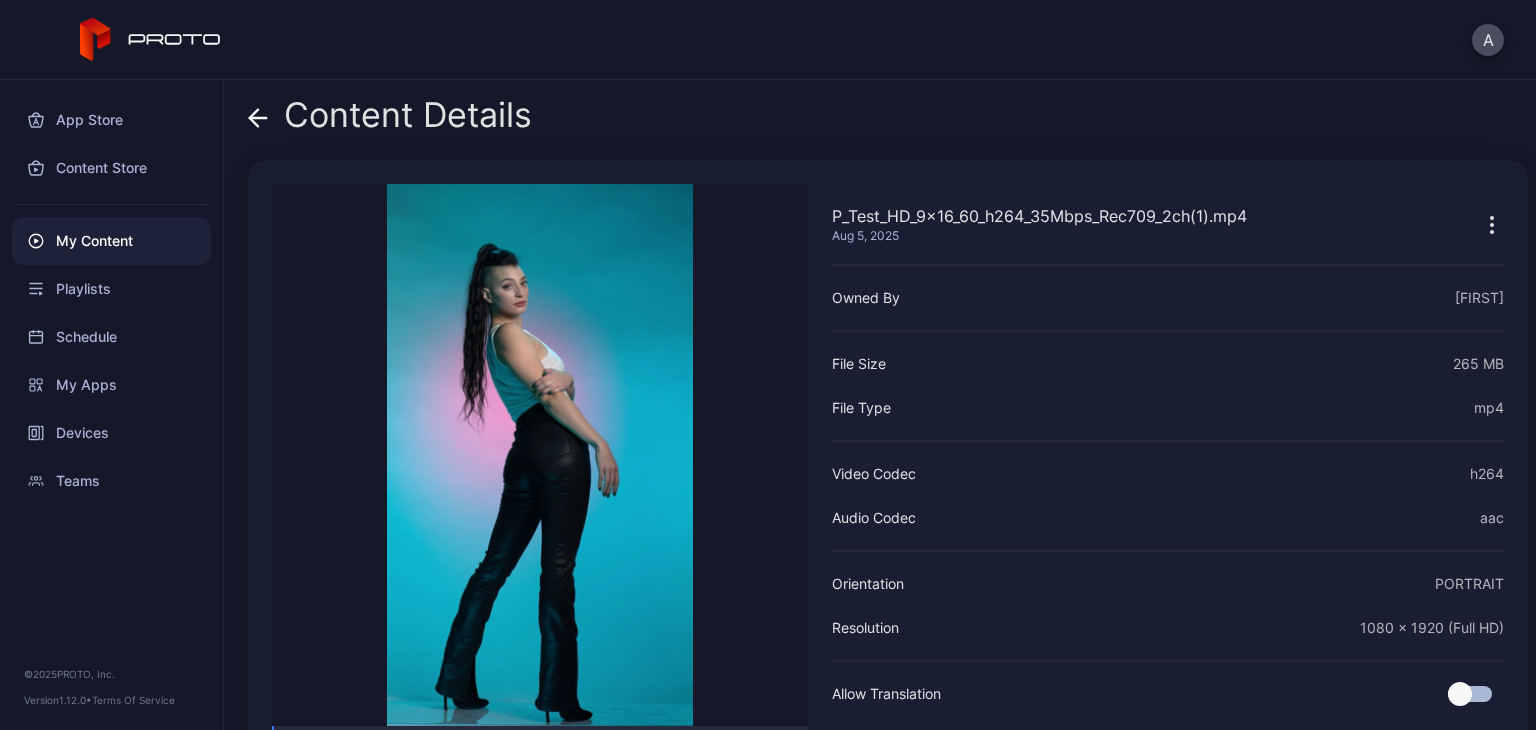 click on "My Content" at bounding box center (111, 241) 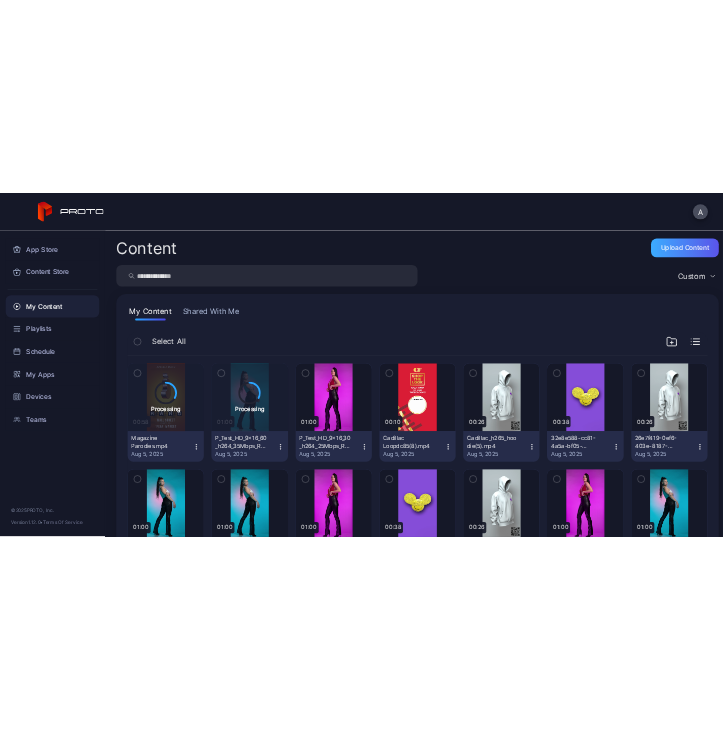 scroll, scrollTop: 8, scrollLeft: 0, axis: vertical 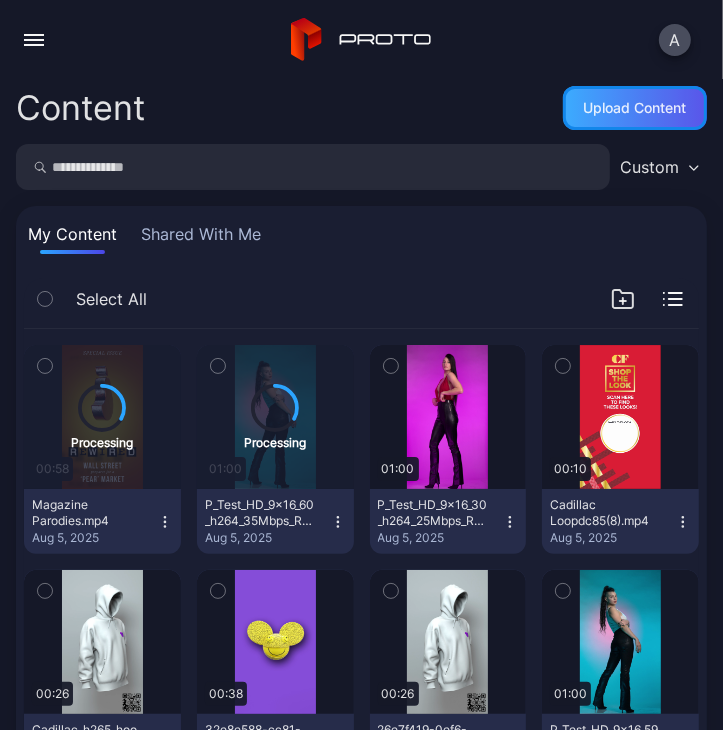 click on "Upload Content" at bounding box center (635, 108) 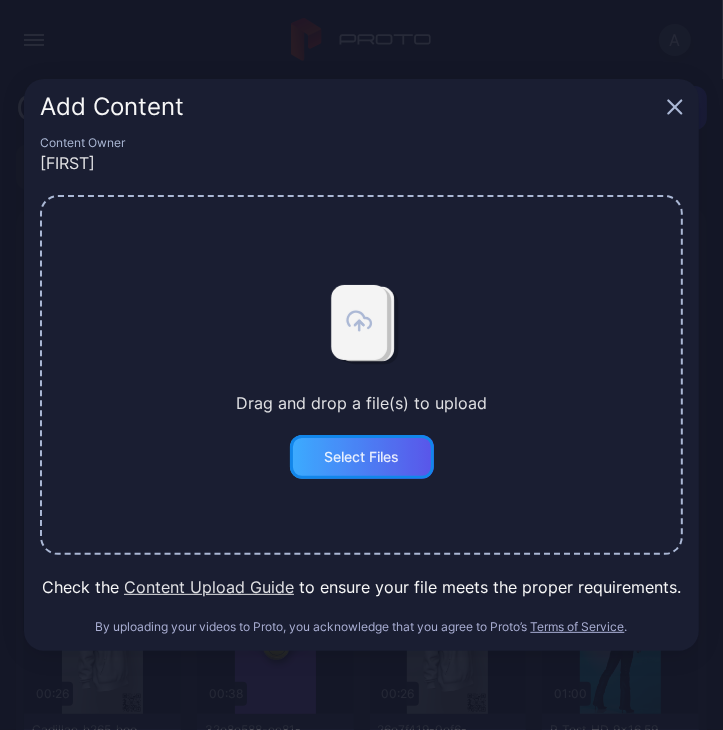 click on "Select Files" at bounding box center [362, 457] 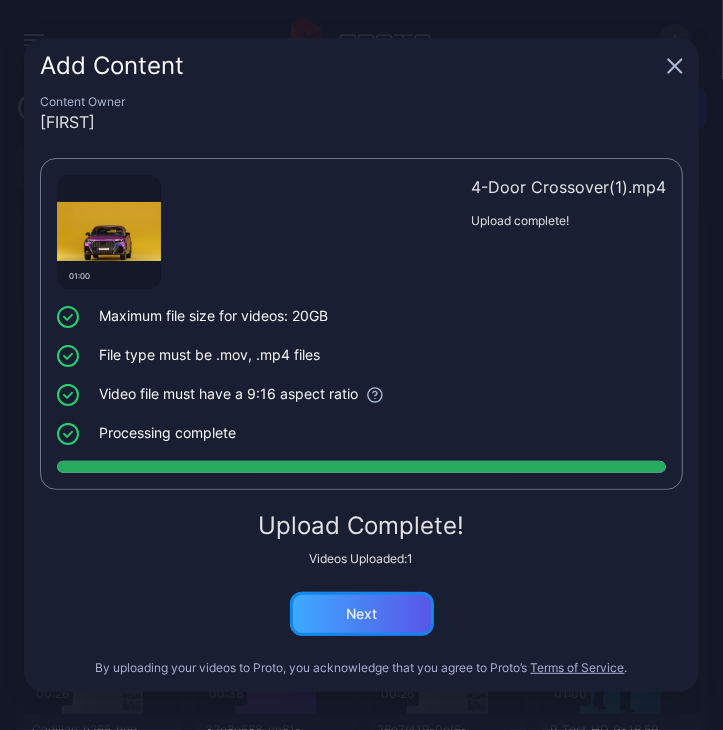 click on "Next" at bounding box center [361, 614] 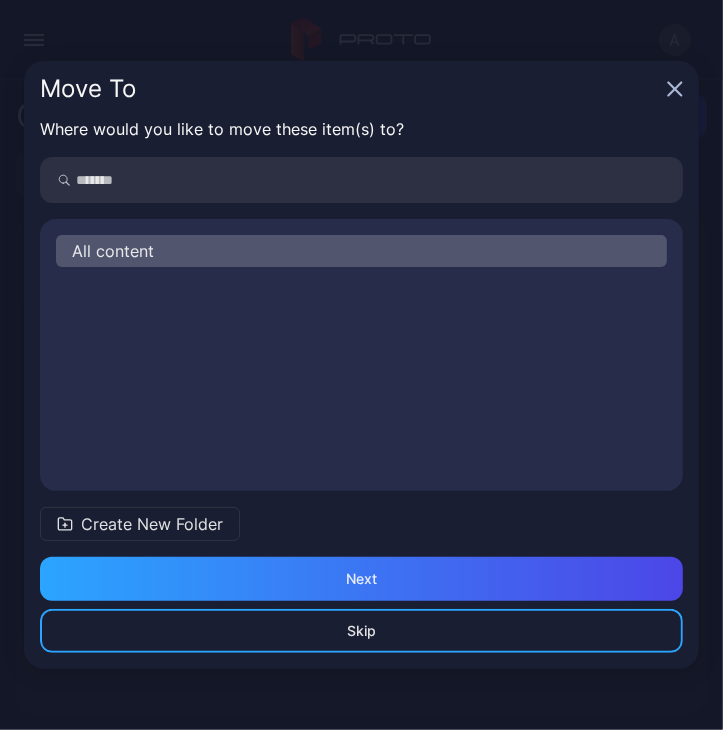 scroll, scrollTop: 0, scrollLeft: 0, axis: both 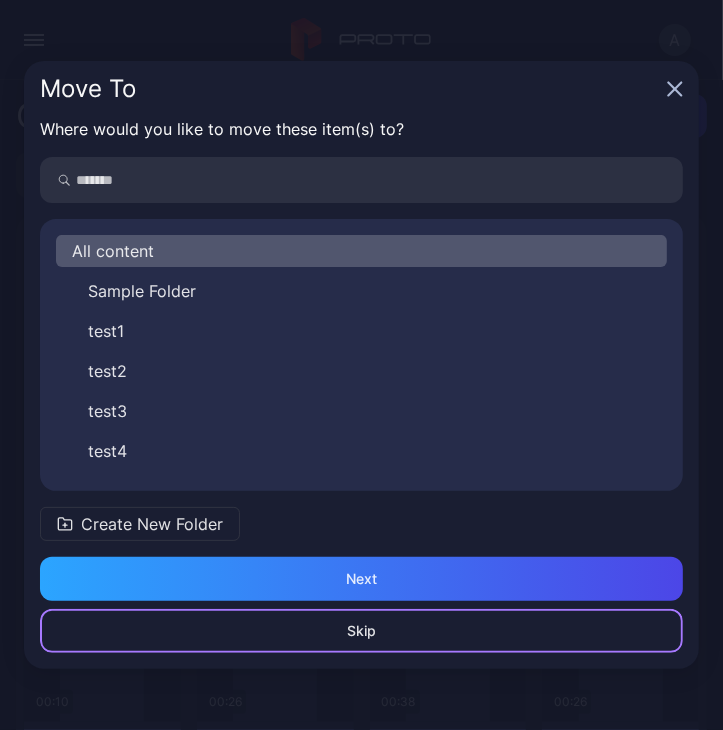 click on "Skip" at bounding box center (361, 631) 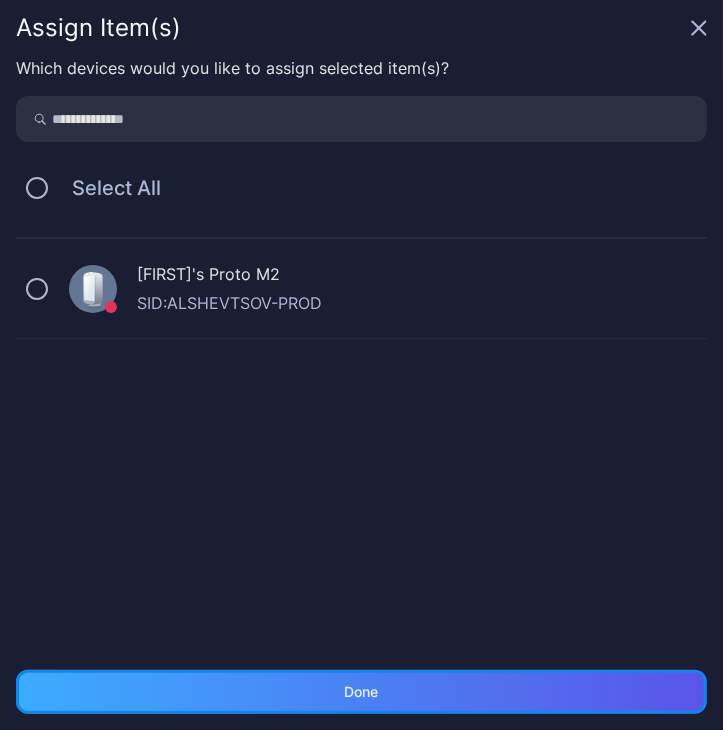 click on "Done" at bounding box center [361, 692] 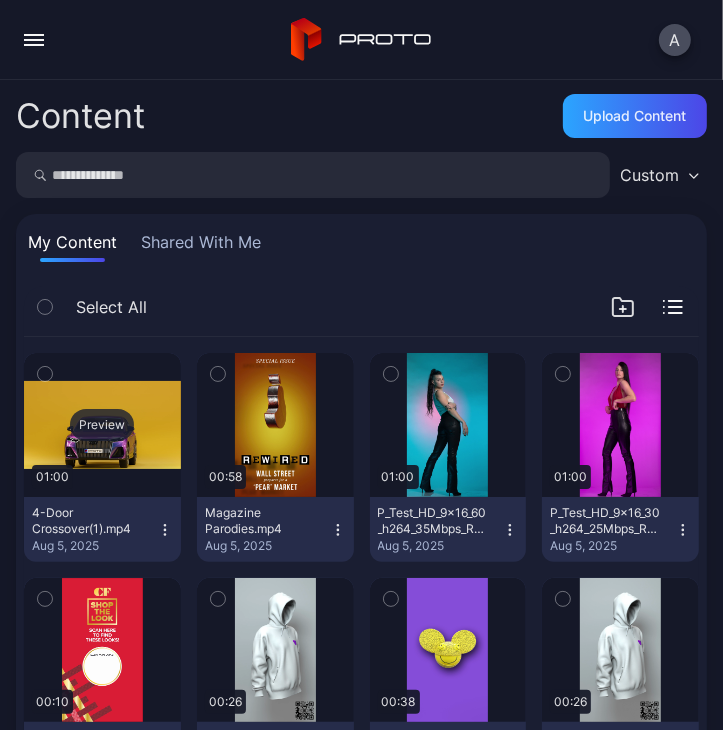 click on "Preview" at bounding box center [102, 425] 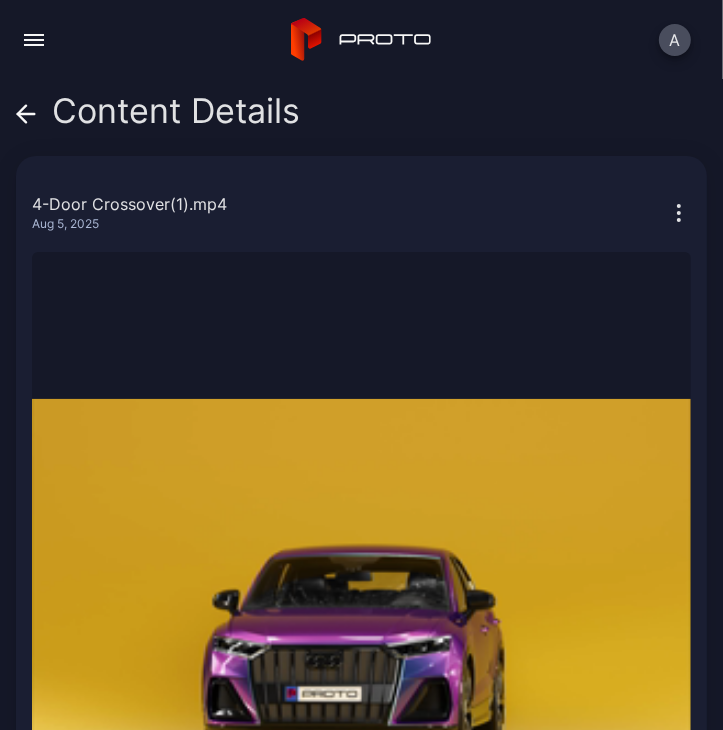 scroll, scrollTop: 0, scrollLeft: 0, axis: both 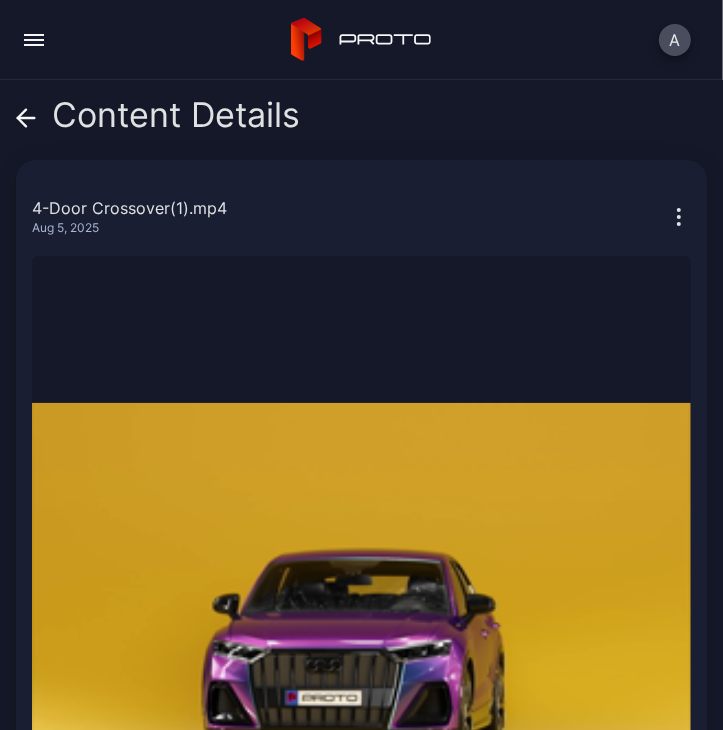 click 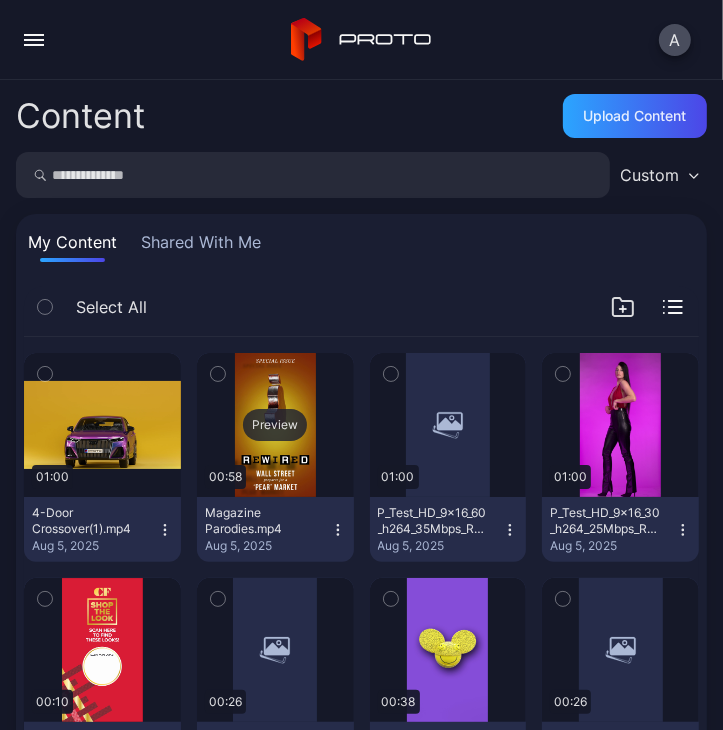 click on "Preview" at bounding box center (275, 425) 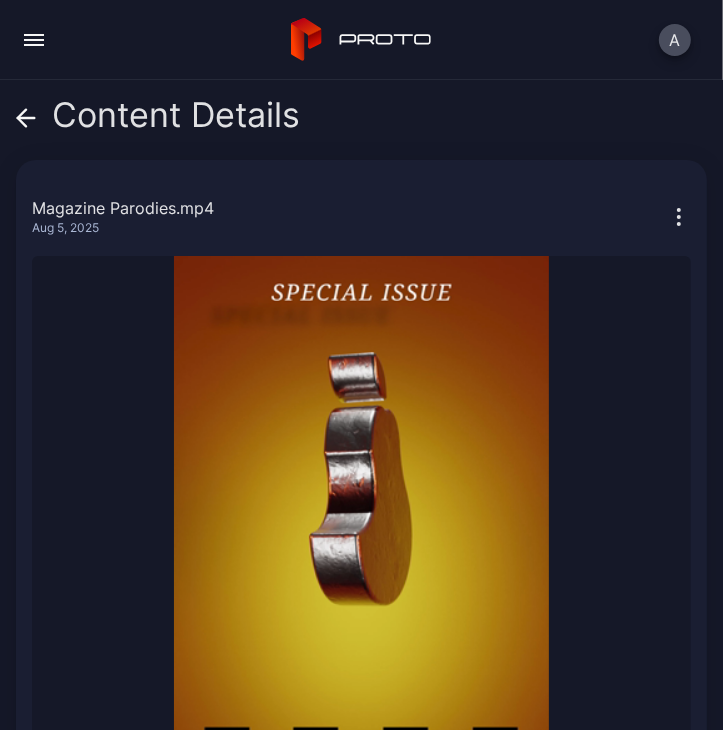 click 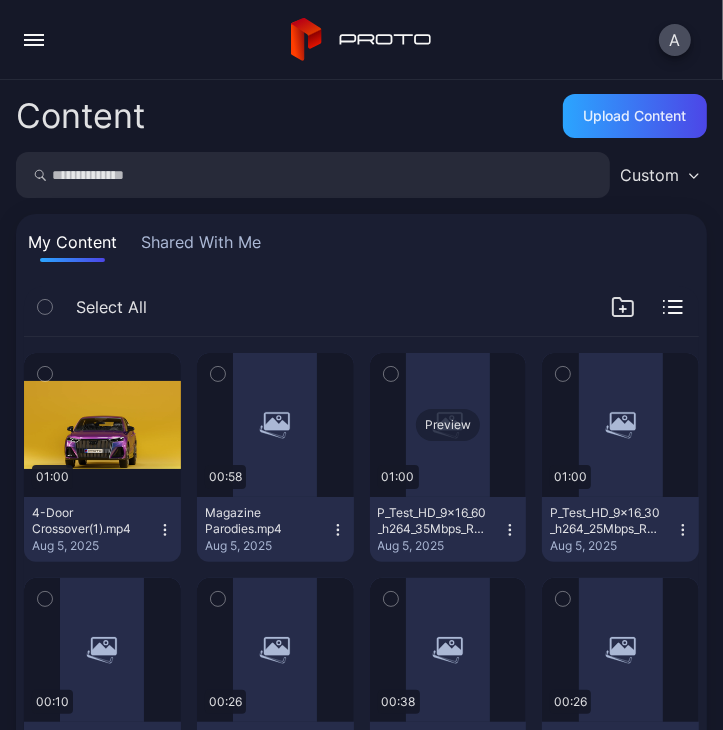 click on "Preview" at bounding box center [448, 425] 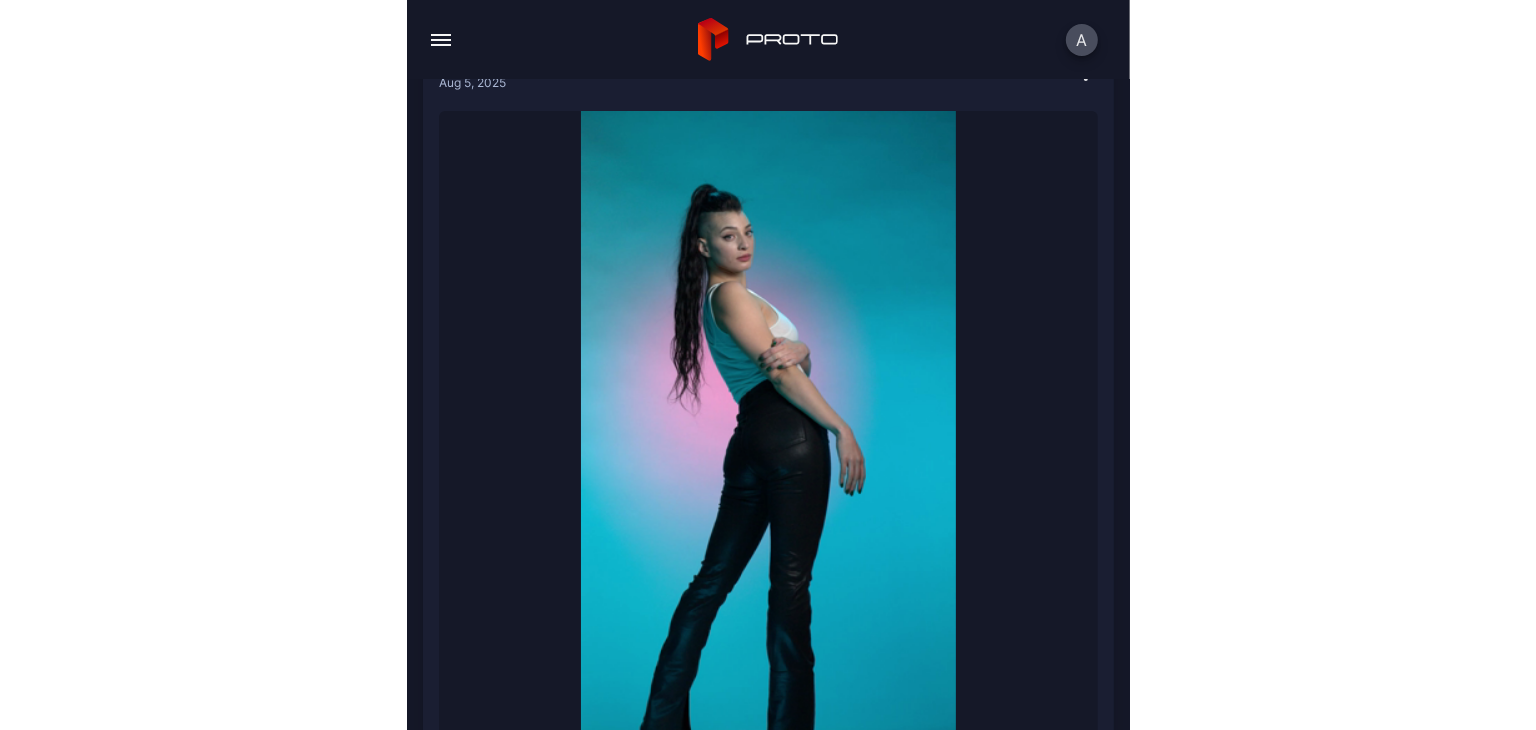 scroll, scrollTop: 100, scrollLeft: 0, axis: vertical 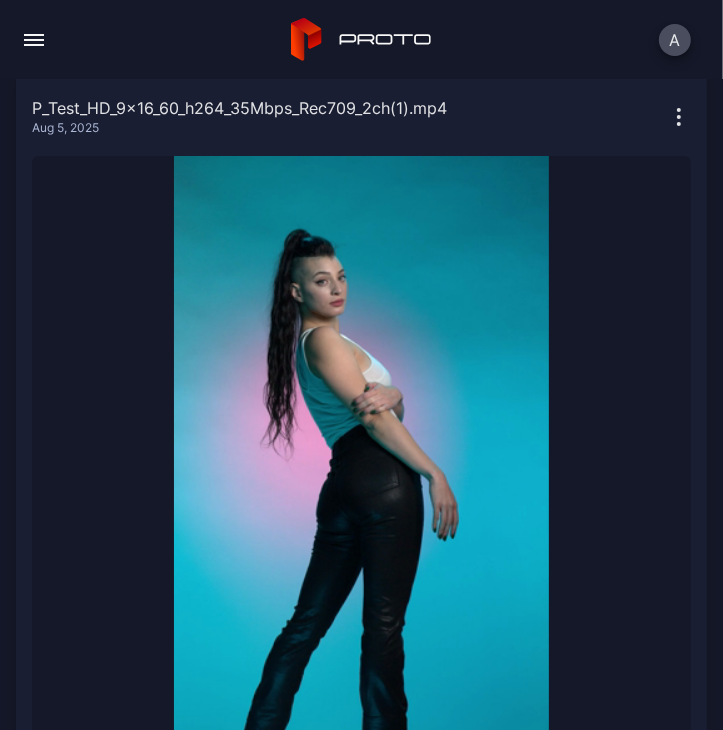 click at bounding box center [34, 40] 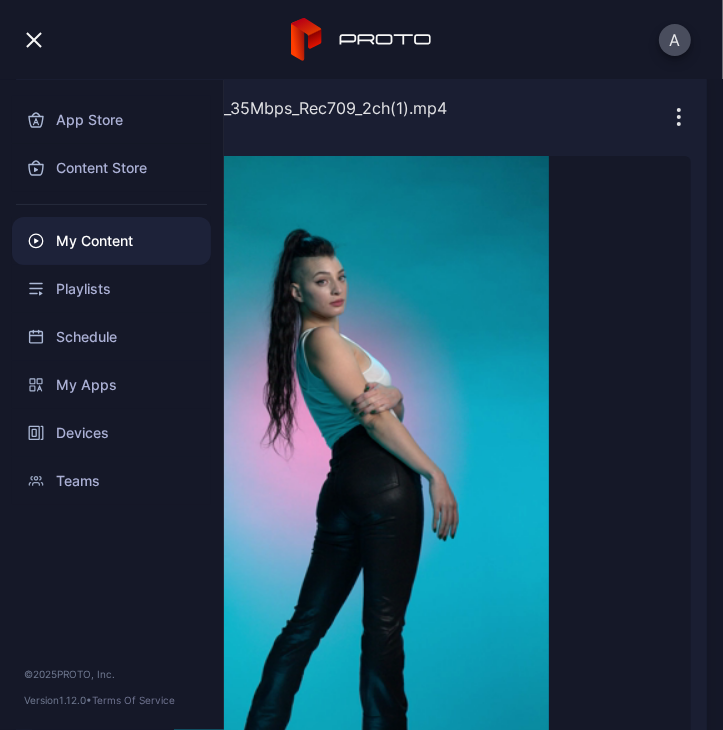 click on "My Content" at bounding box center (111, 241) 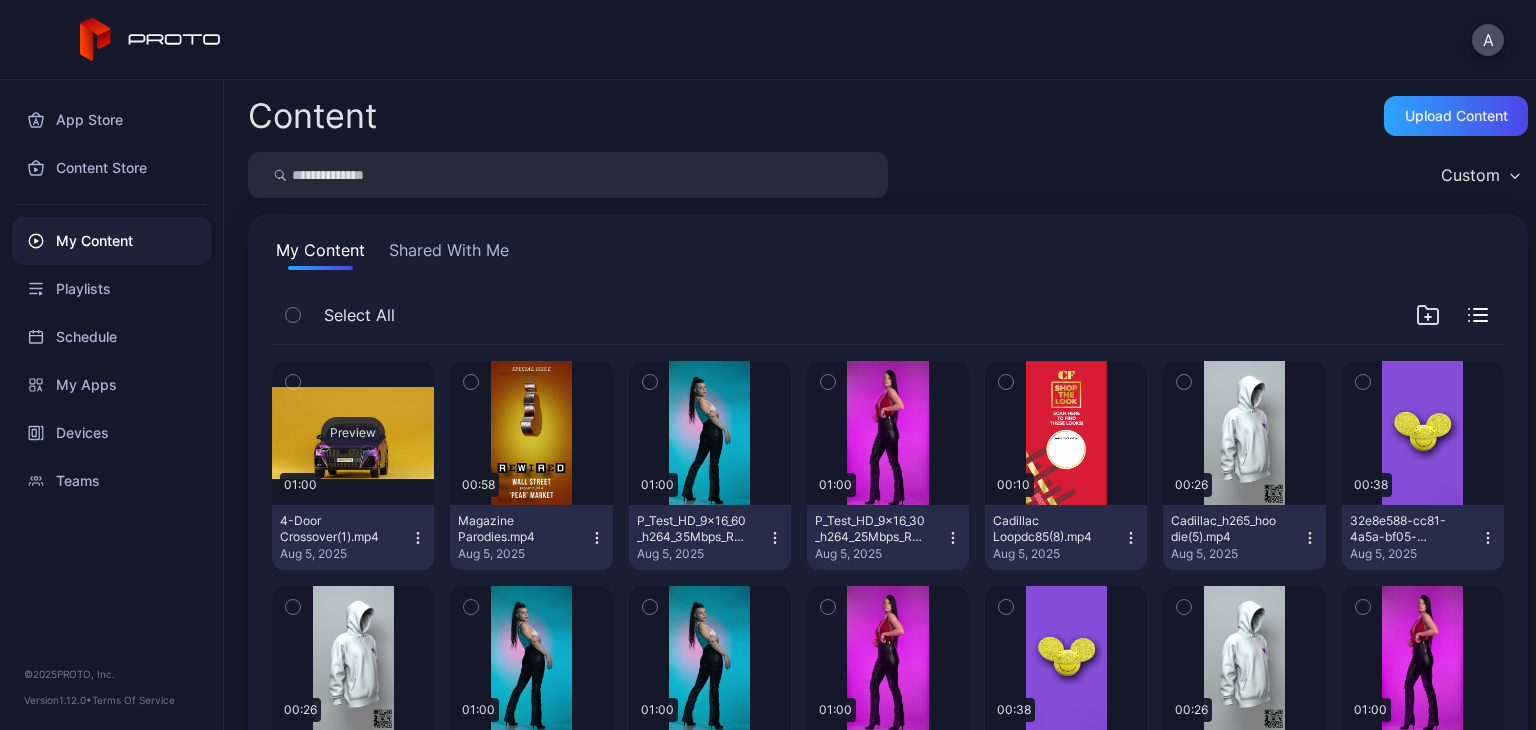 click on "Preview" at bounding box center (353, 433) 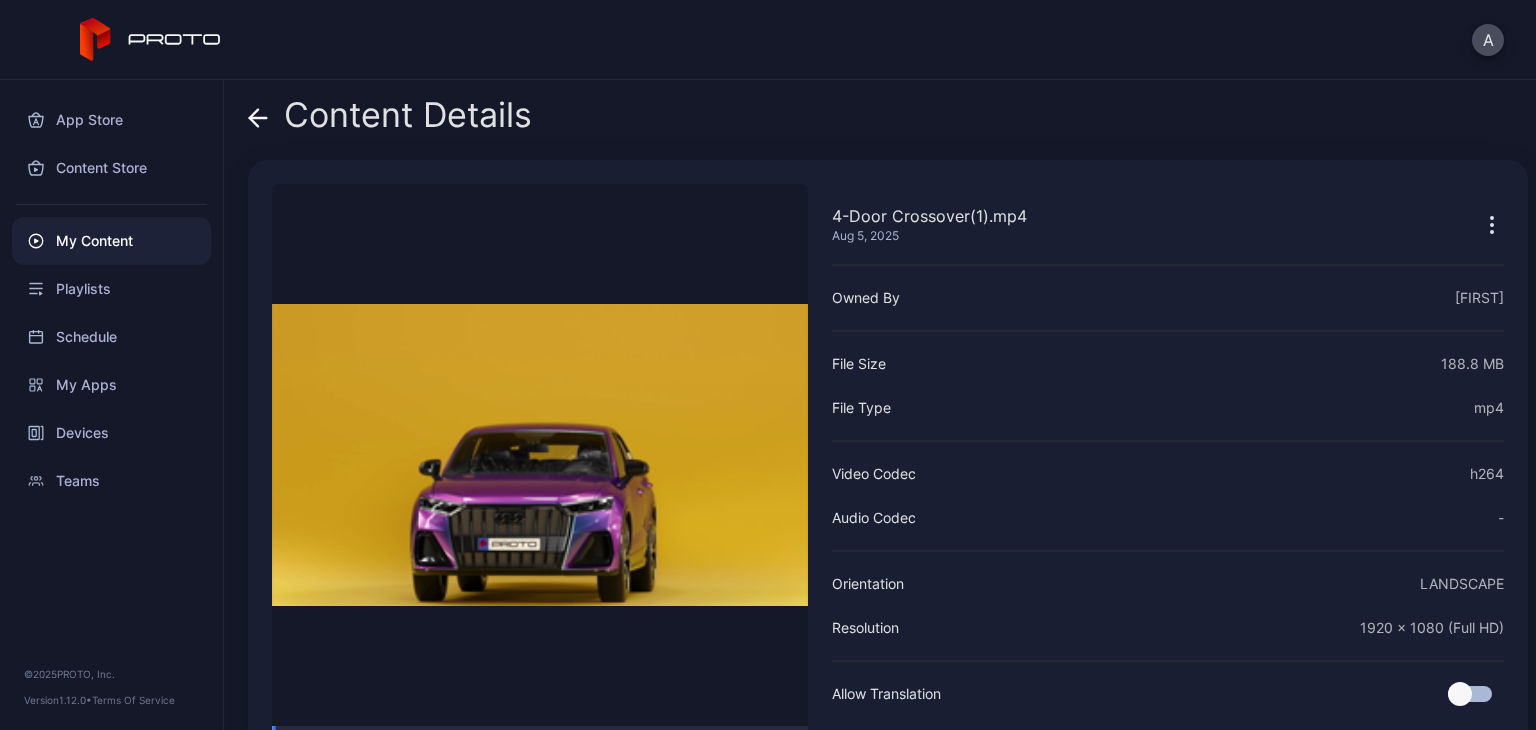 click at bounding box center [258, 115] 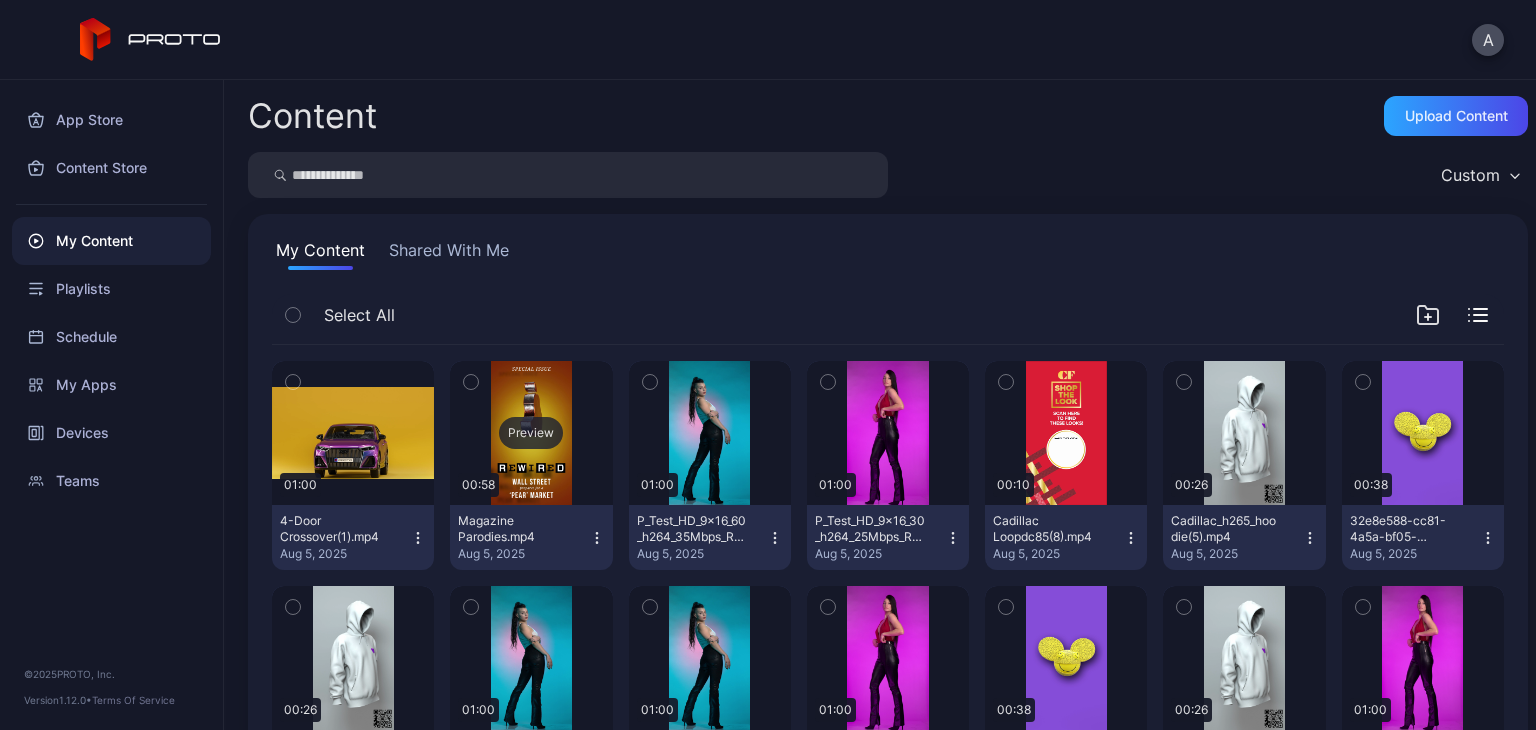 click on "Preview" at bounding box center (531, 433) 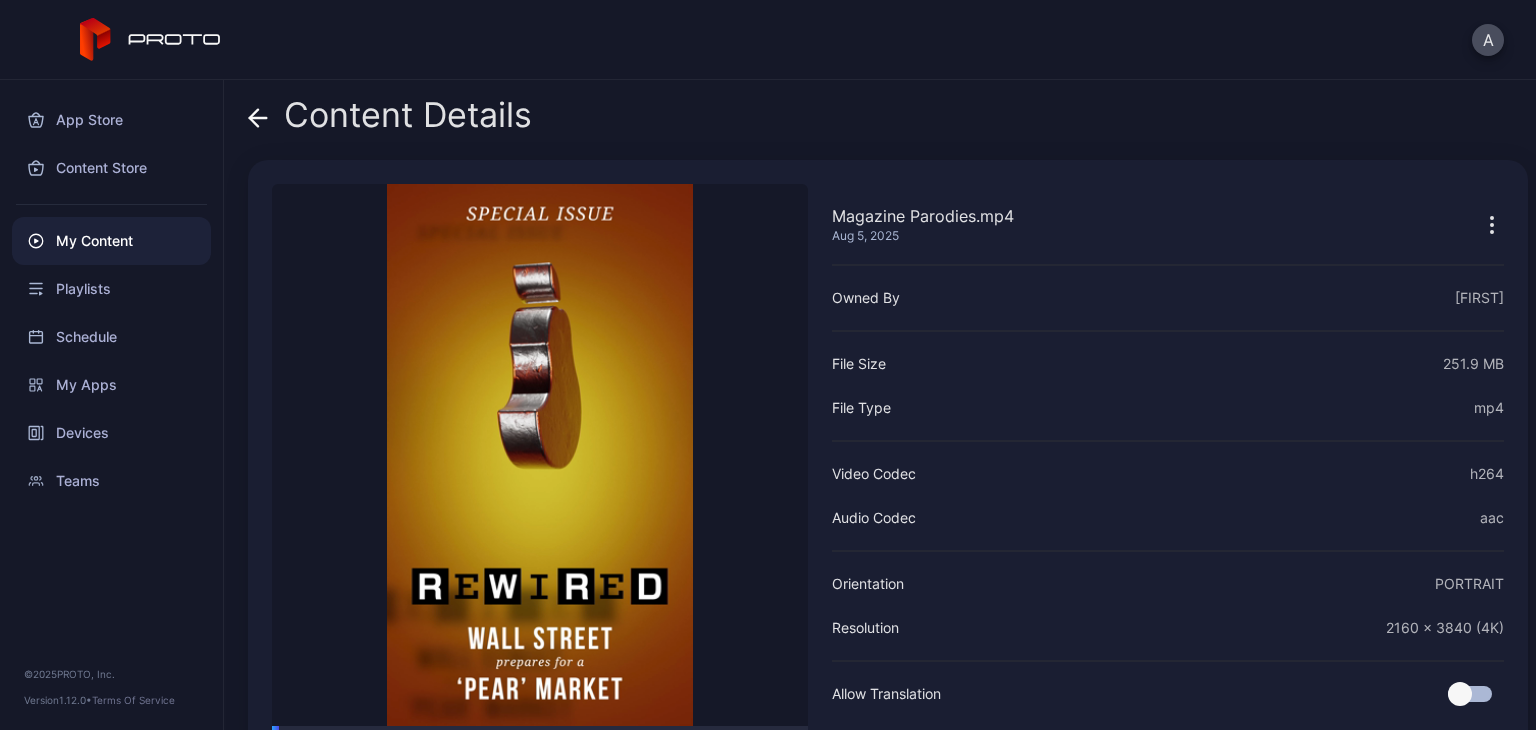 click 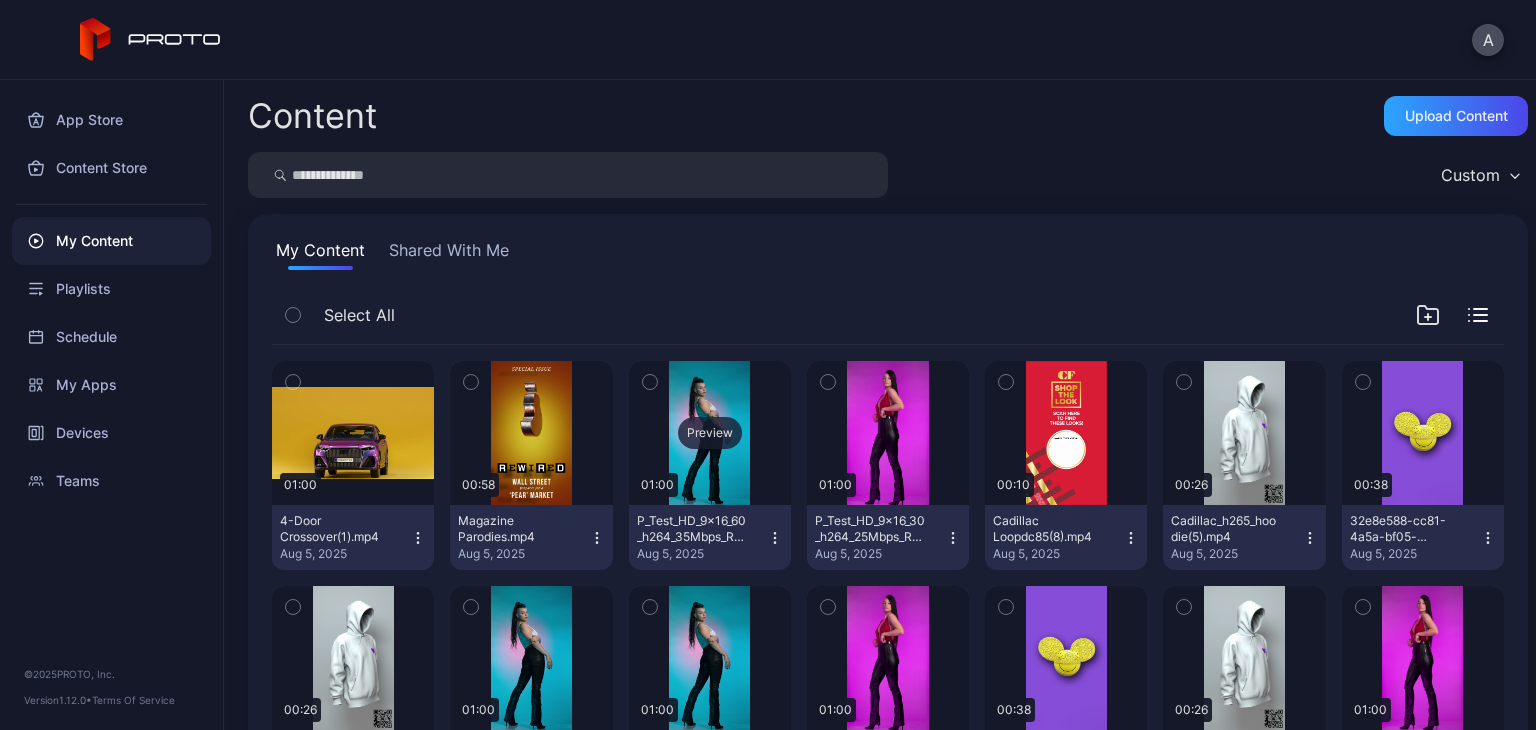 click on "Preview" at bounding box center [710, 433] 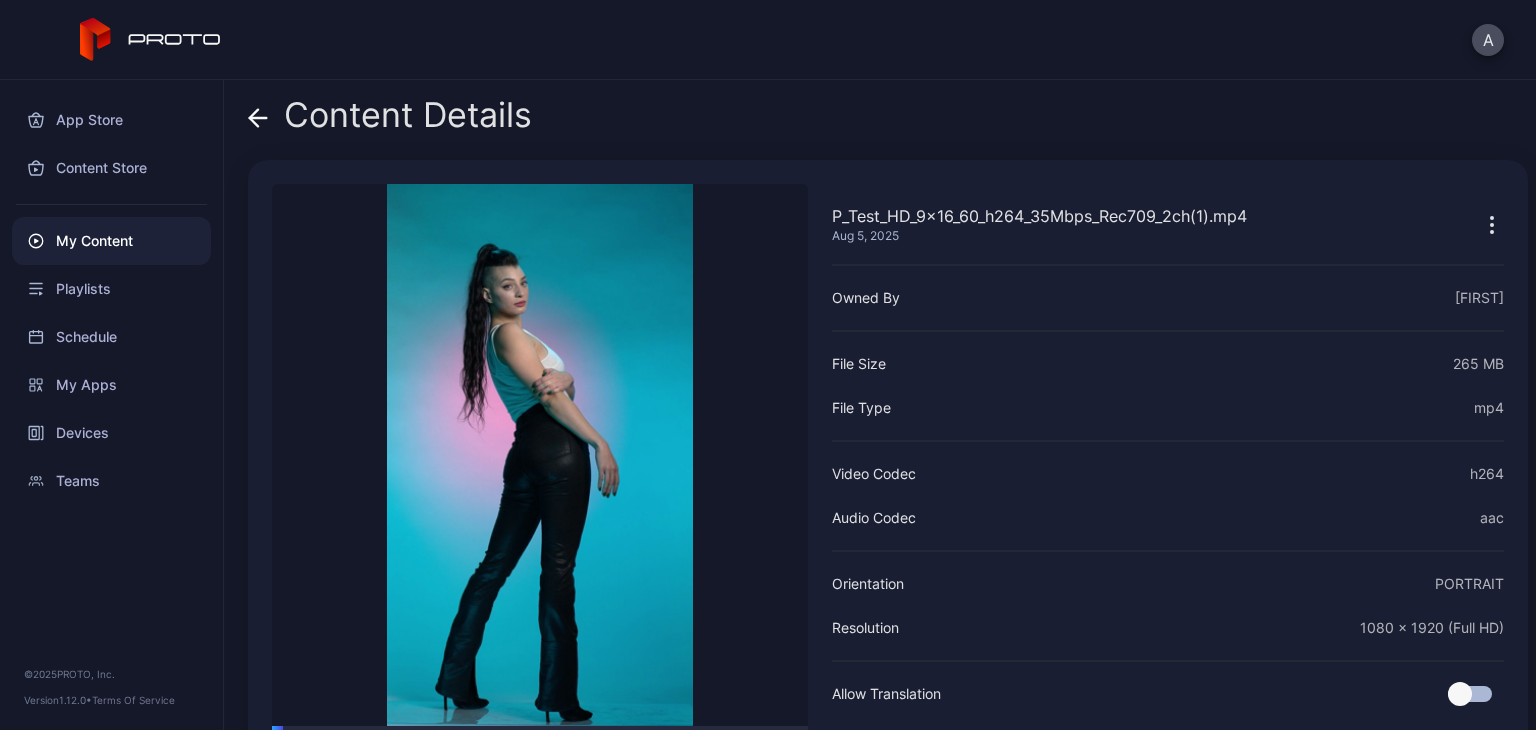 click on "Content Details" at bounding box center (390, 120) 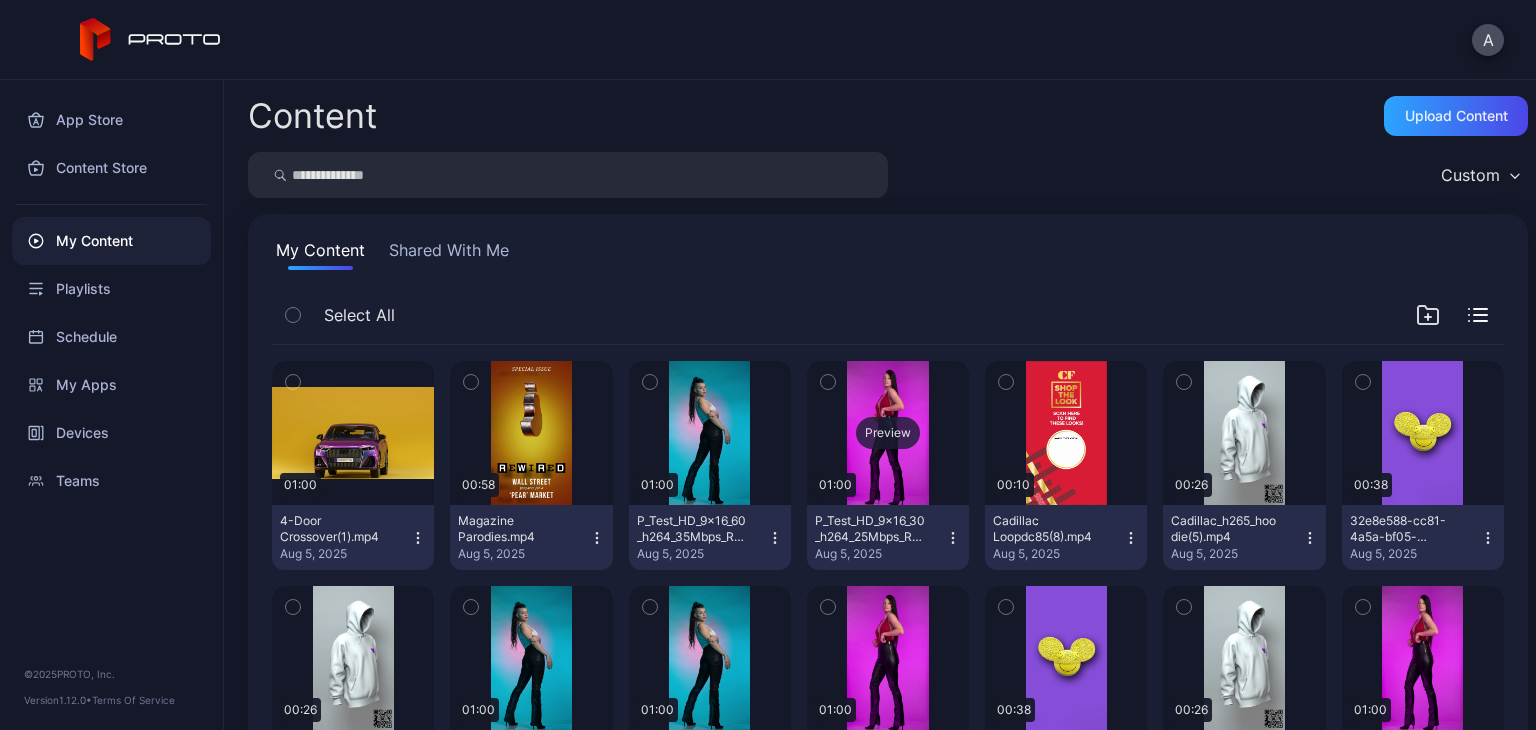 click on "Preview" at bounding box center [888, 433] 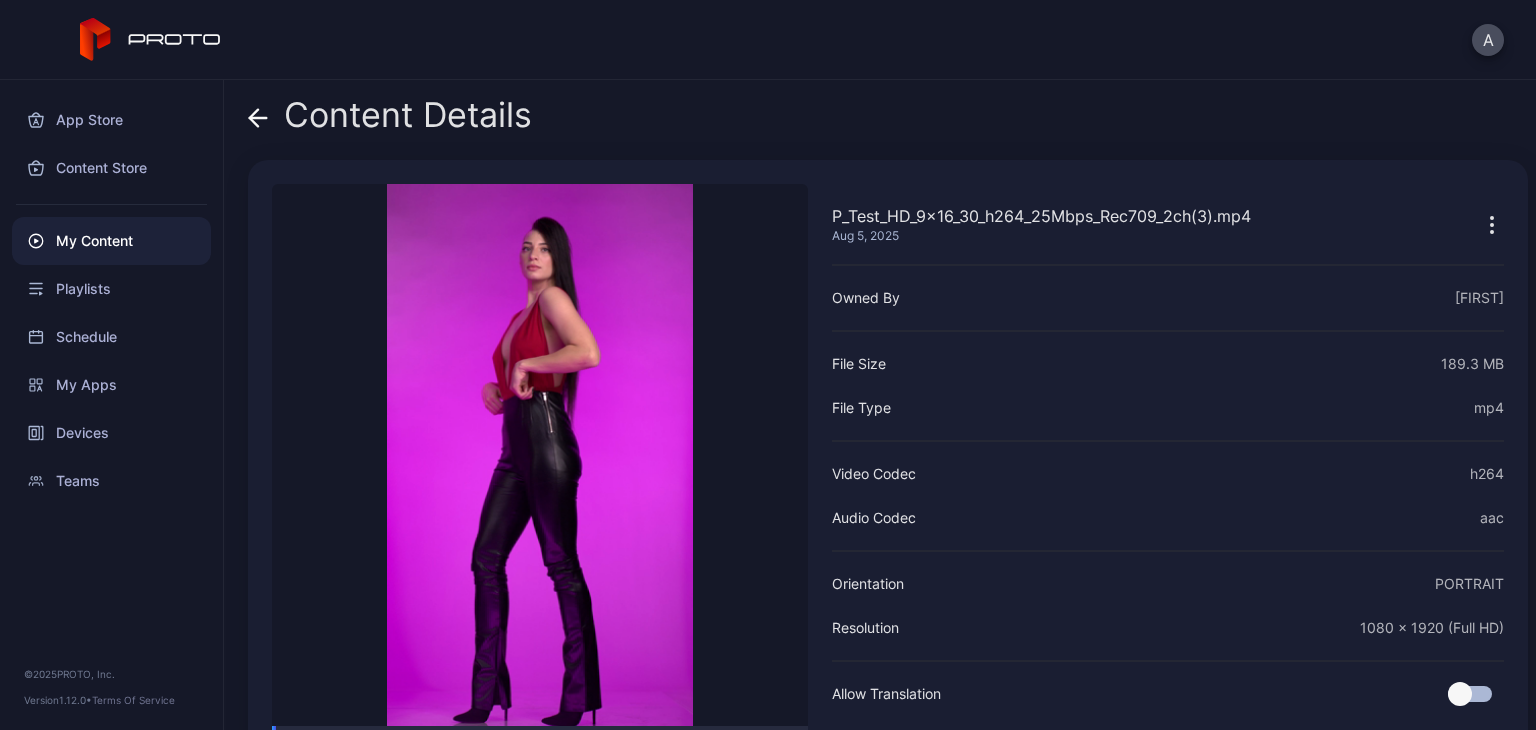 click on "Content Details" at bounding box center [390, 120] 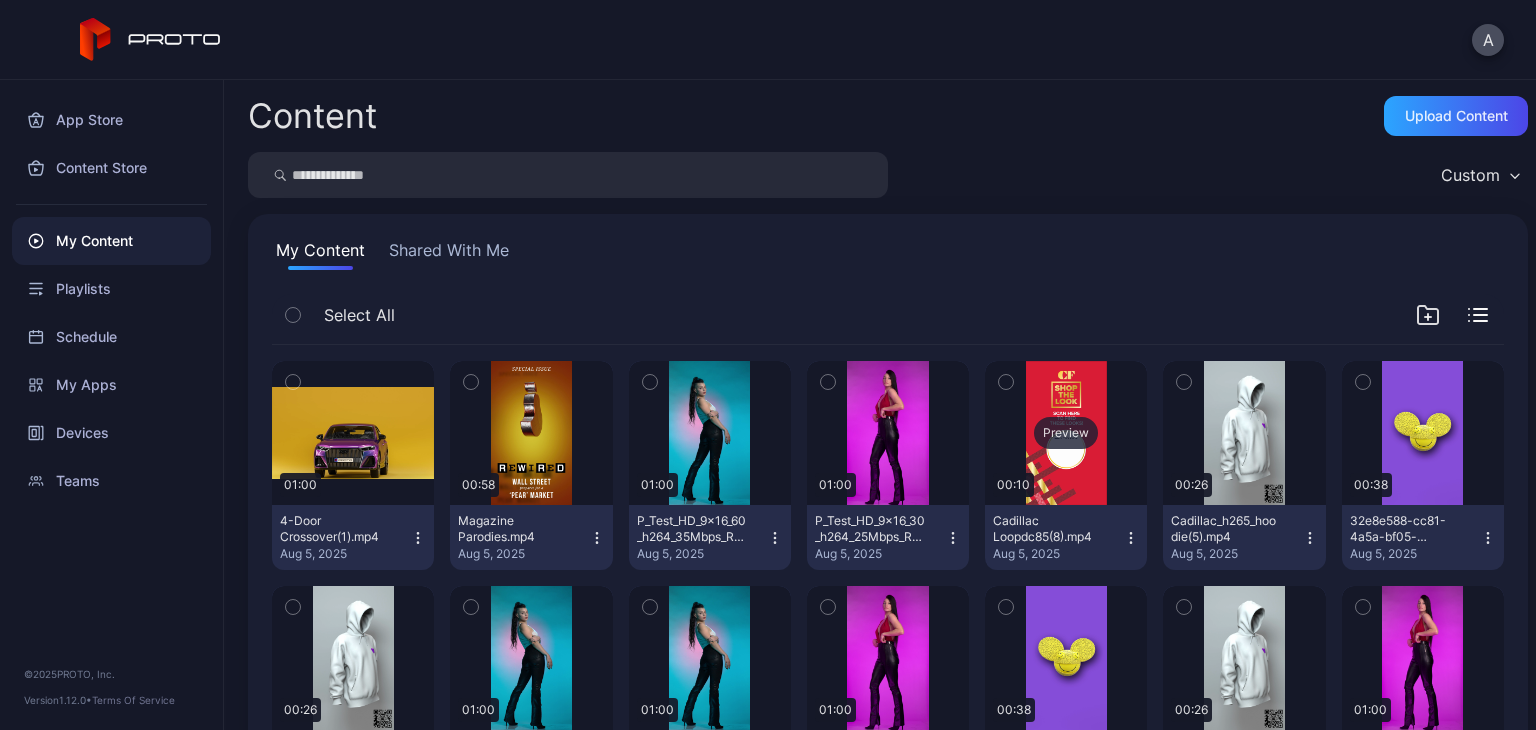 click on "Preview" at bounding box center [1066, 433] 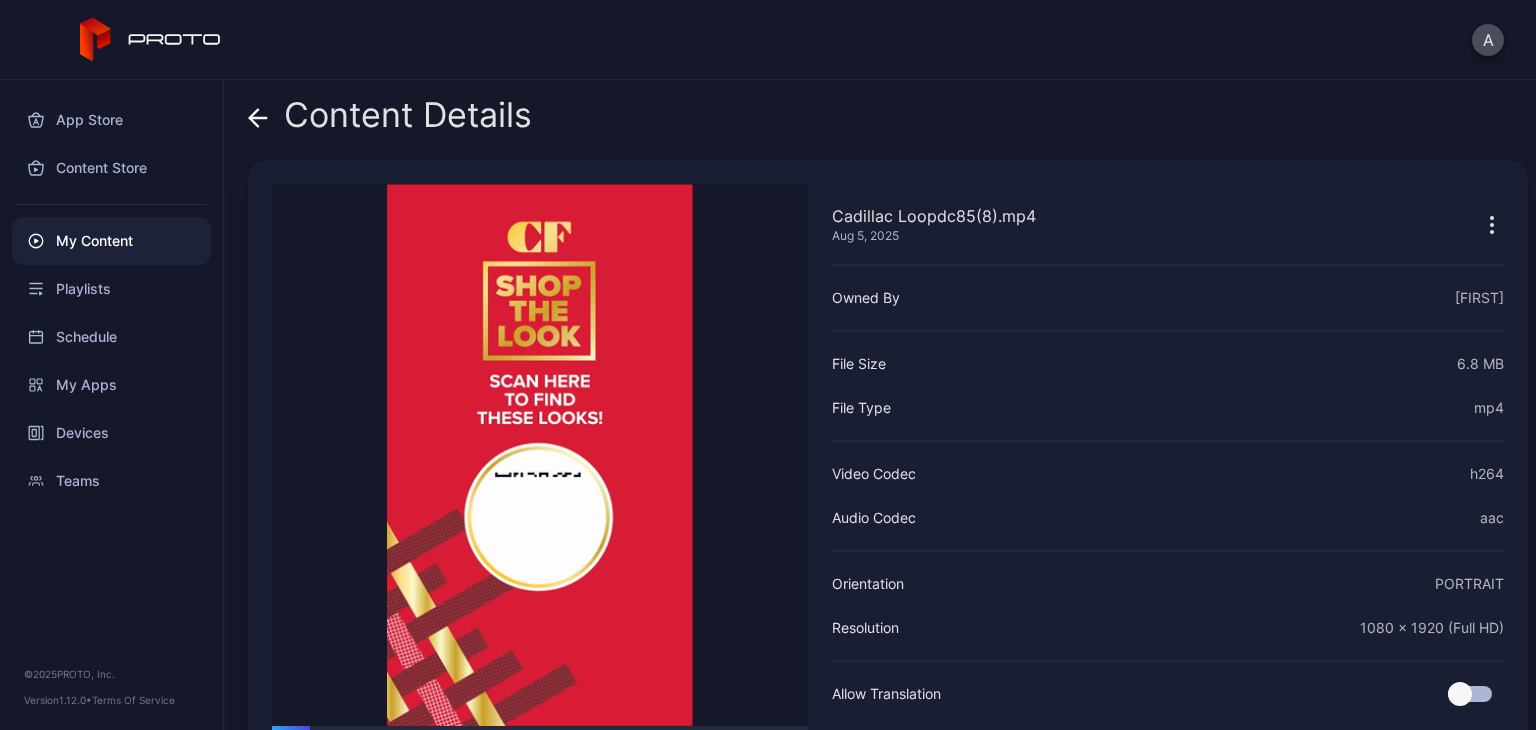 click on "Content Details" at bounding box center (390, 120) 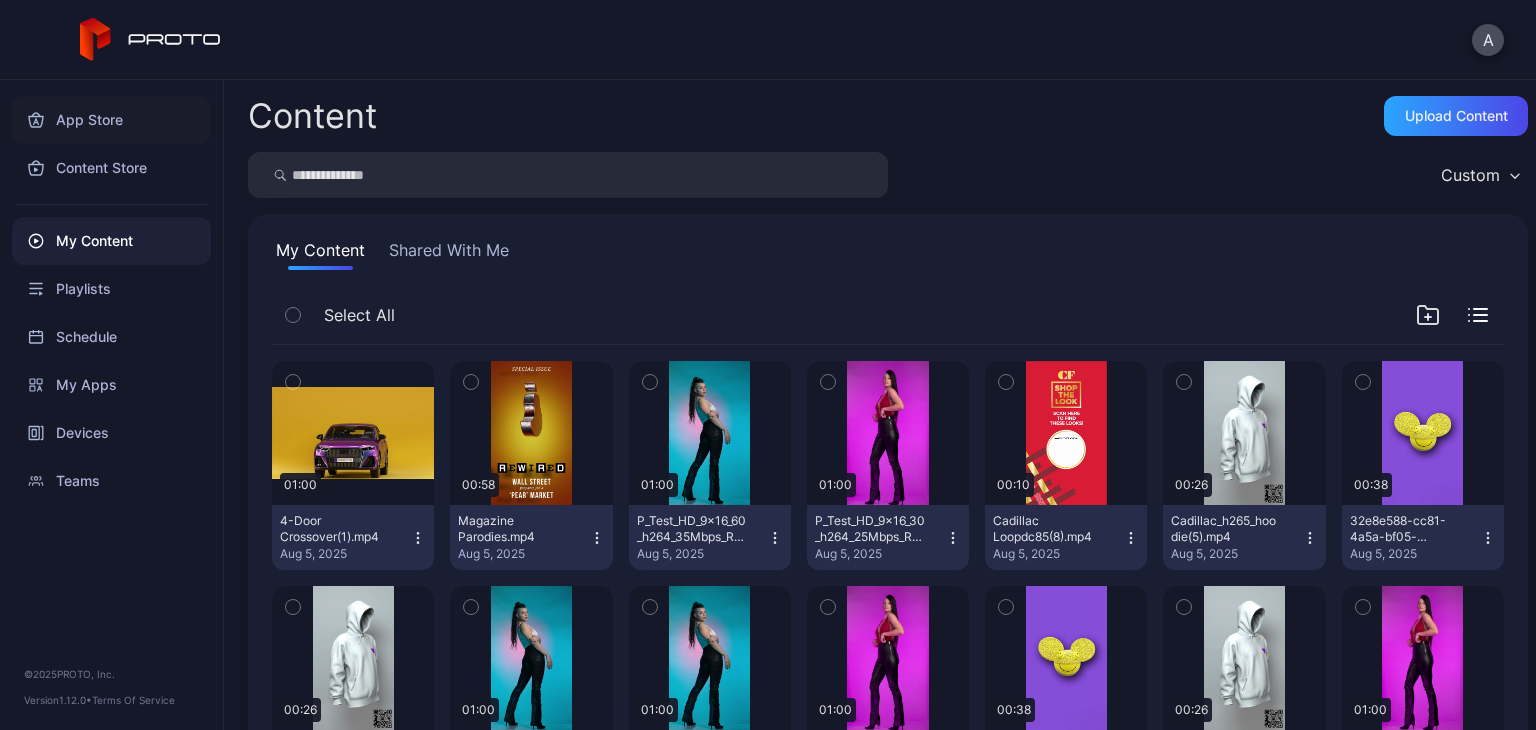 click on "App Store" at bounding box center [111, 120] 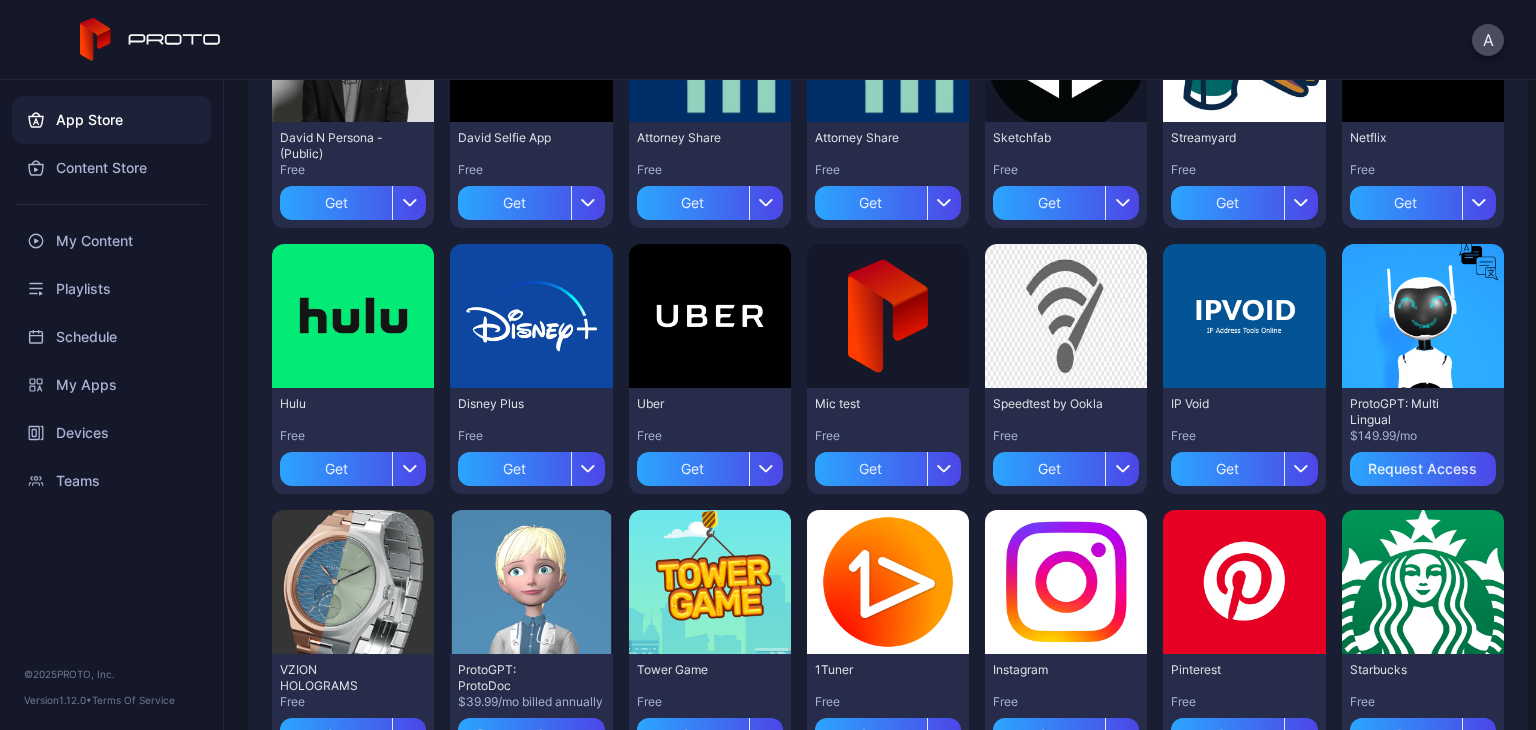 scroll, scrollTop: 168, scrollLeft: 0, axis: vertical 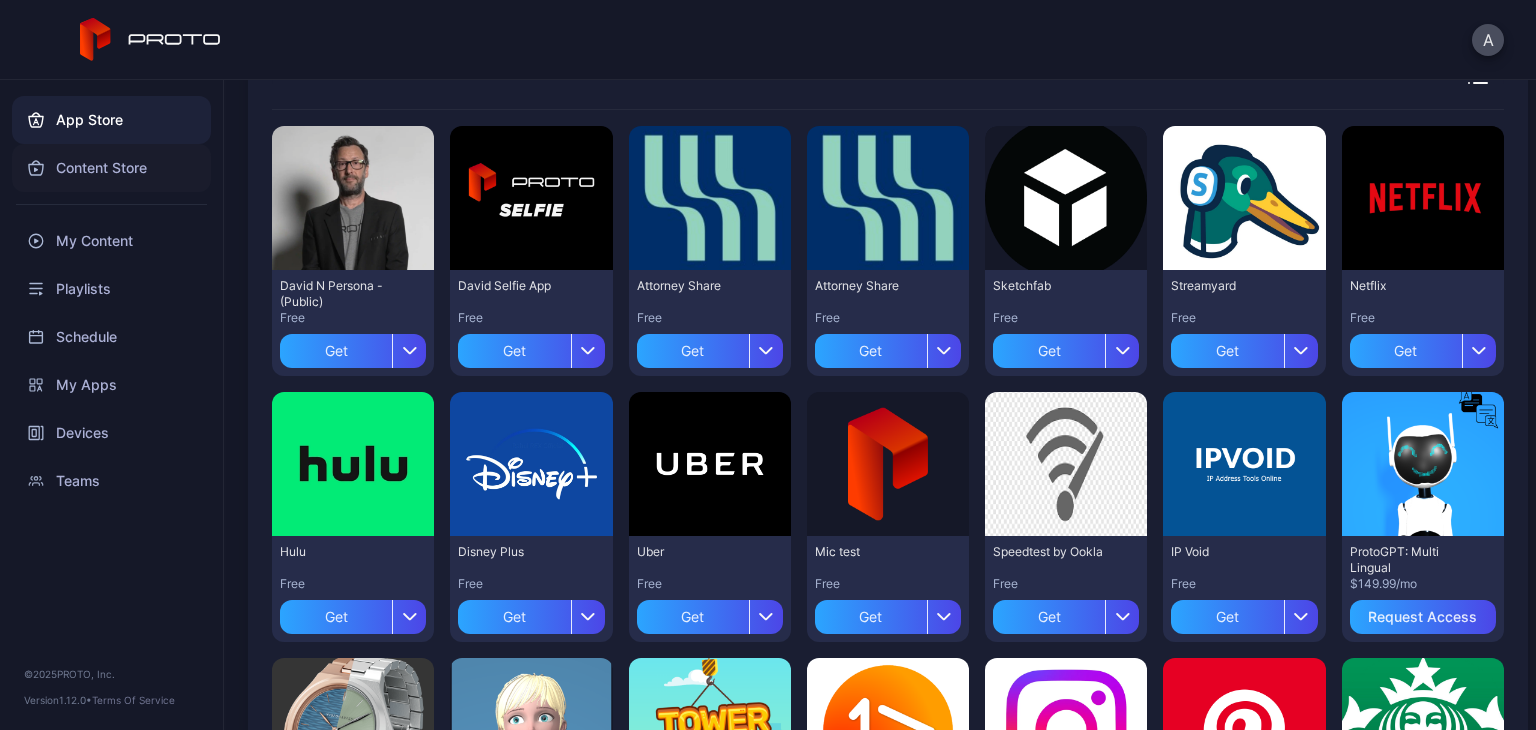 click on "Content Store" at bounding box center [111, 168] 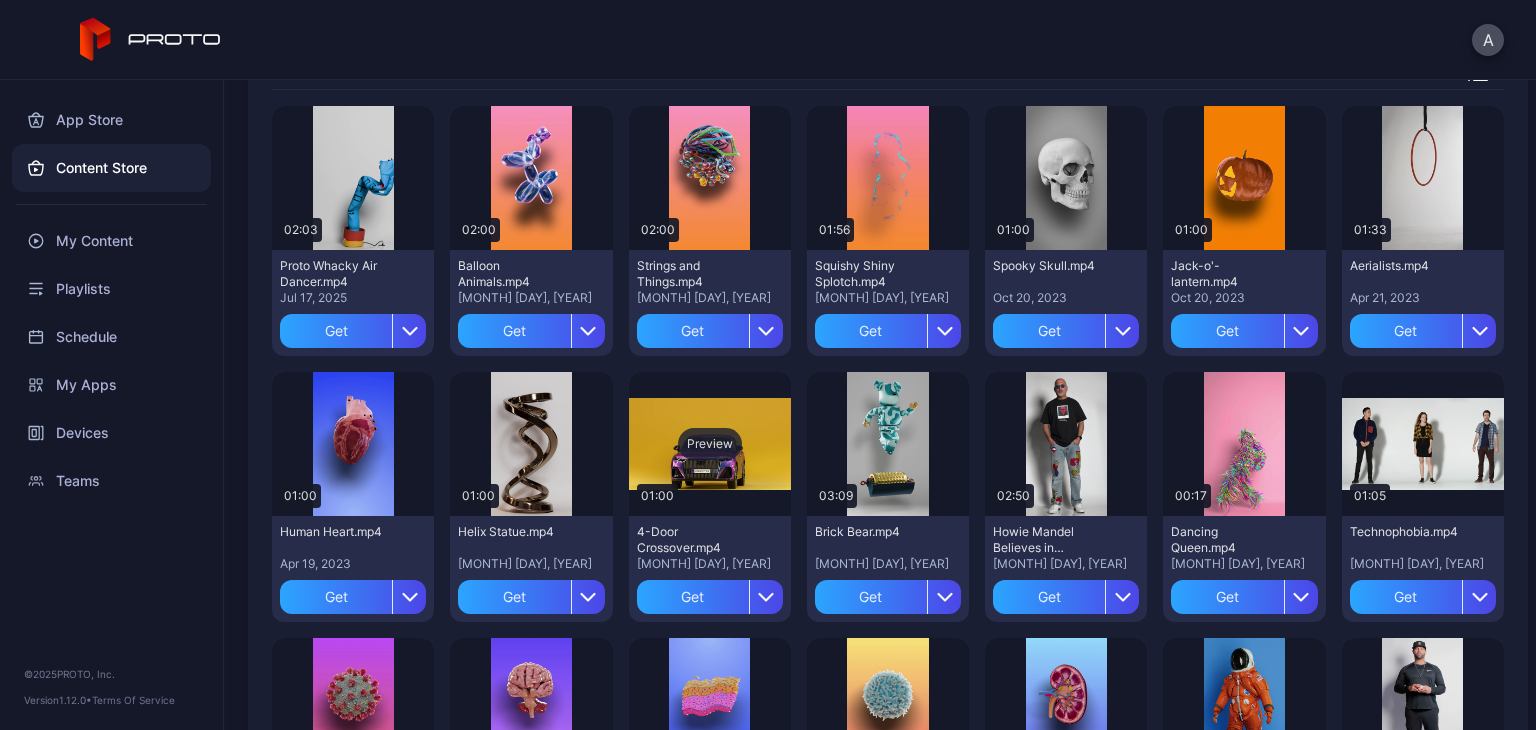 scroll, scrollTop: 0, scrollLeft: 0, axis: both 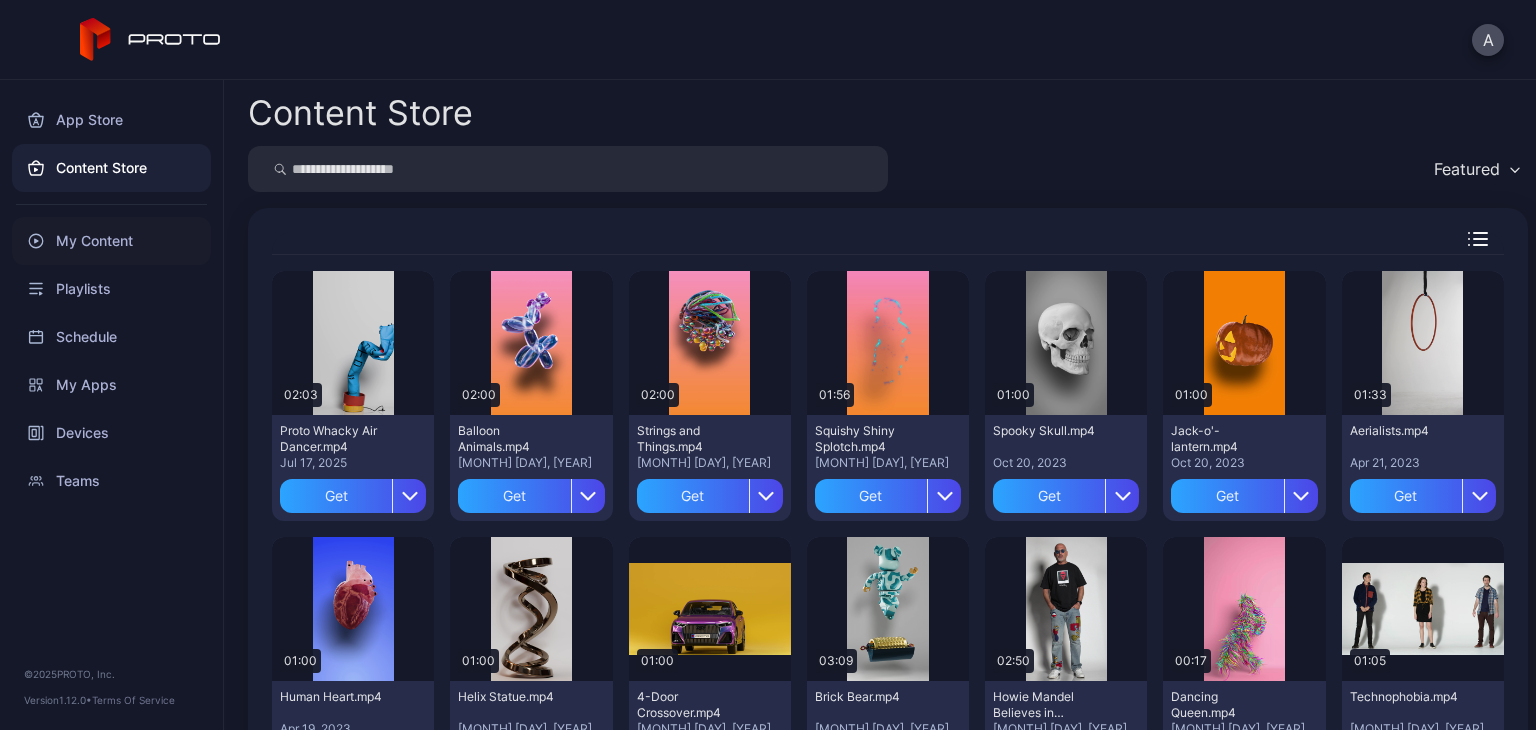 click on "My Content" at bounding box center [111, 241] 